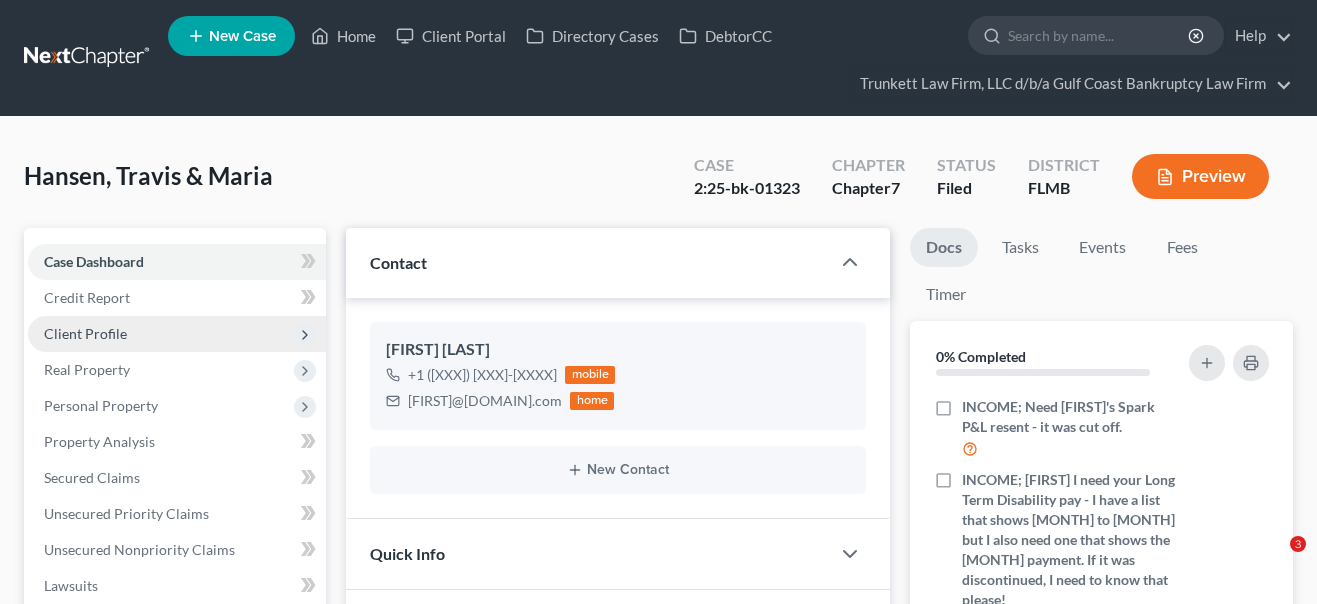 scroll, scrollTop: 0, scrollLeft: 0, axis: both 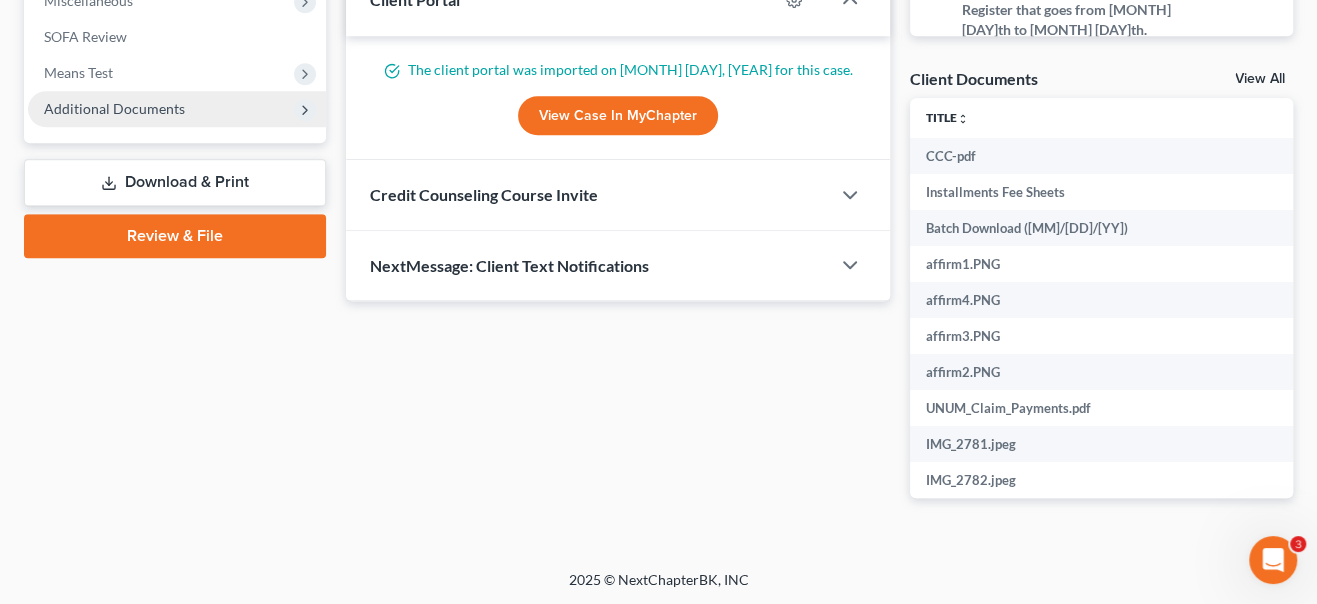 click on "Additional Documents" at bounding box center (114, 108) 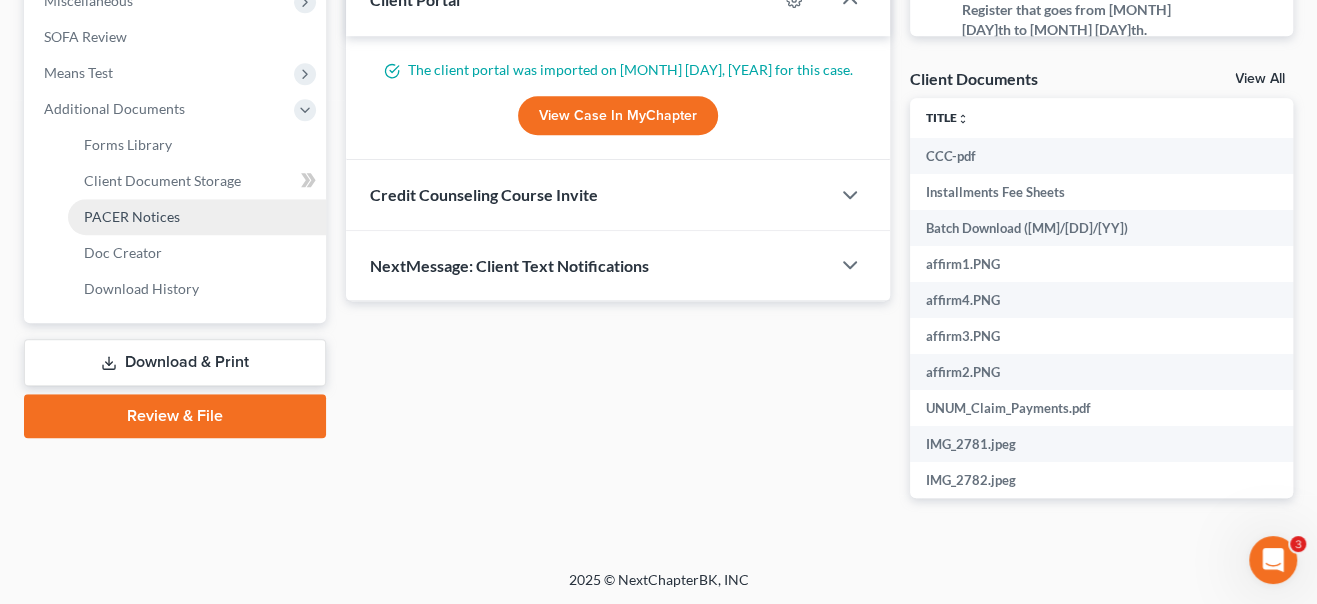 click on "PACER Notices" at bounding box center [132, 216] 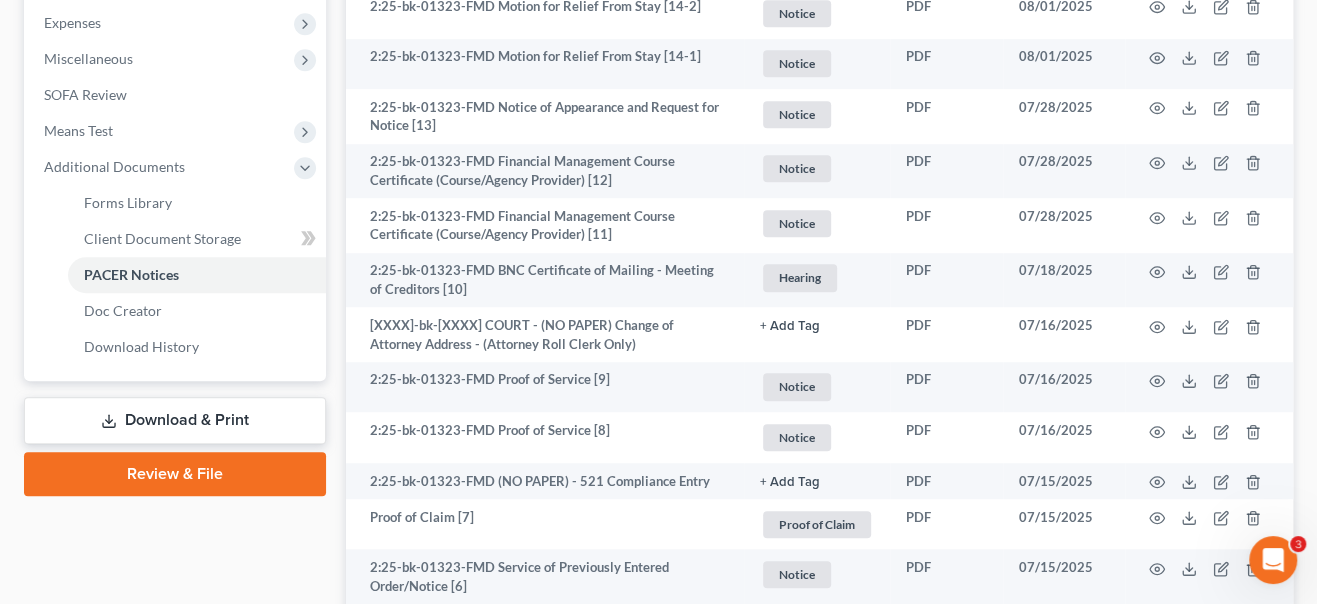 scroll, scrollTop: 0, scrollLeft: 0, axis: both 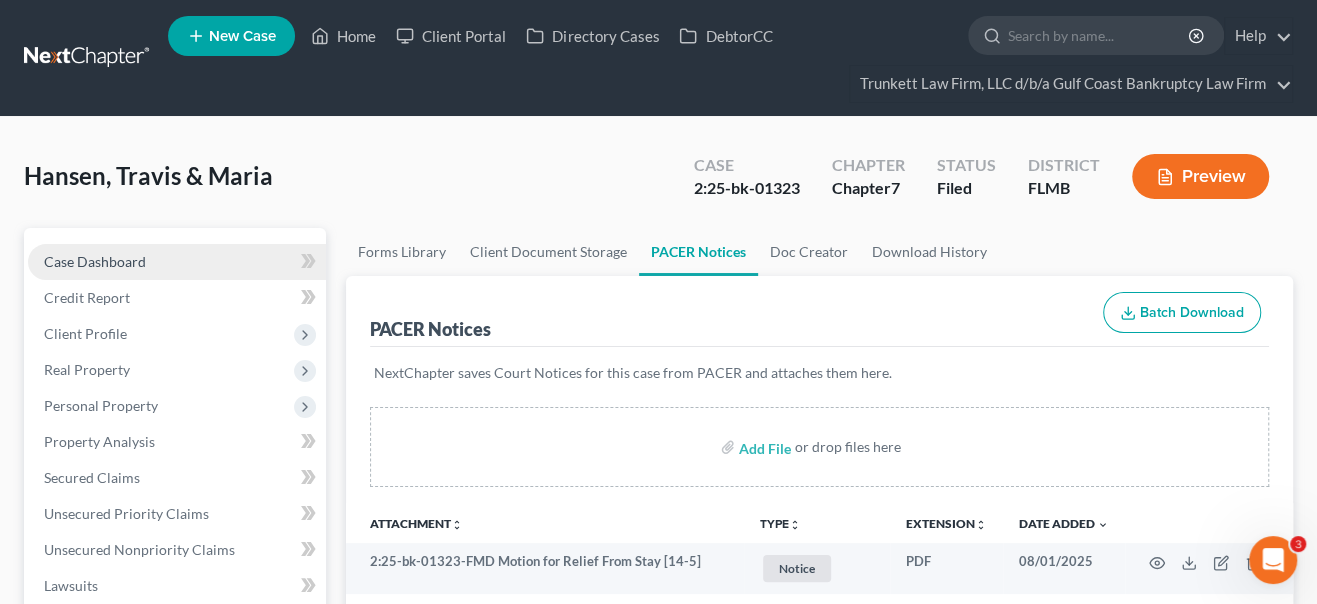 click on "Case Dashboard" at bounding box center (95, 261) 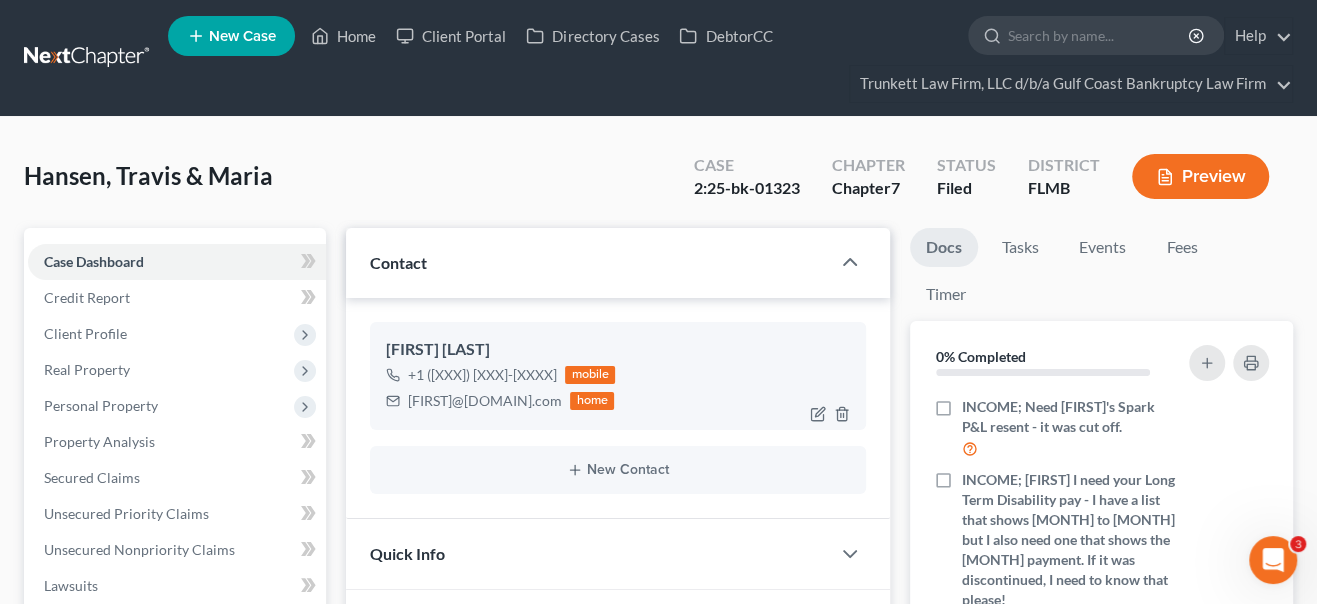 scroll, scrollTop: 90, scrollLeft: 0, axis: vertical 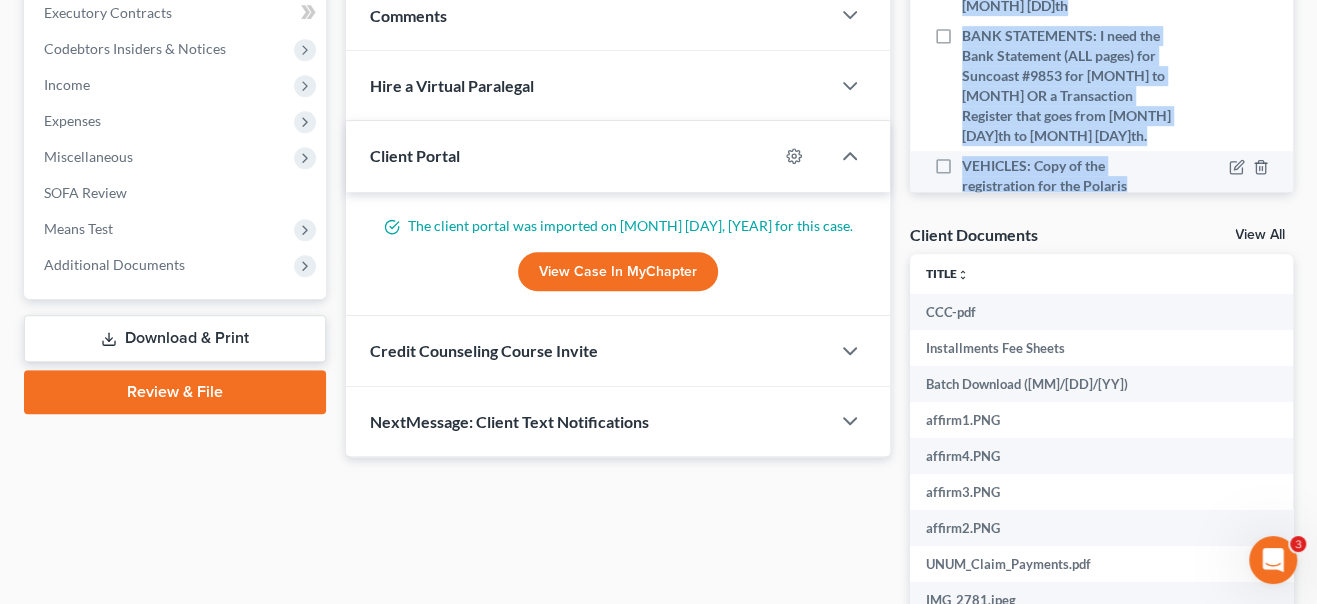 drag, startPoint x: 961, startPoint y: 309, endPoint x: 1133, endPoint y: 146, distance: 236.96625 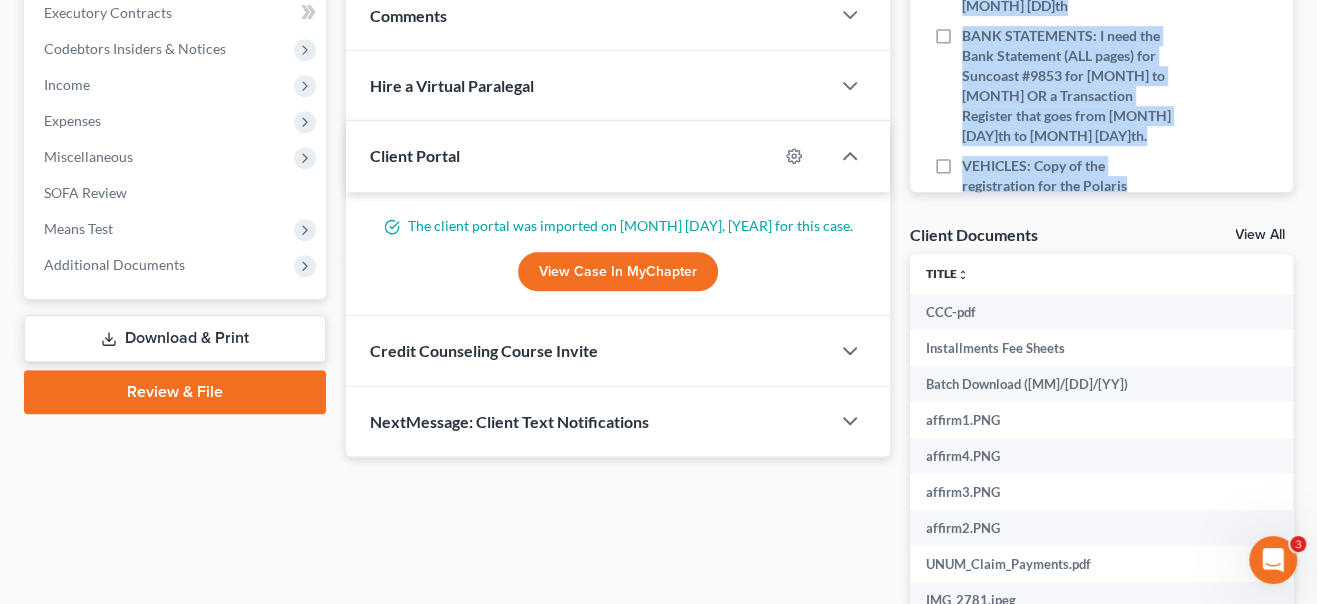 copy on "INCOME; Need Maria's Spark P&L resent - it was cut off.   INCOME; Travis I need your Long Term Disability pay - I have a list that shows December to June but I also need one that shows the July payment. If it was discontinued, I need to know that please!   INCOME: Did Maria have ANY Comfort Caddies Income AFTER her April 16th pay stub. If so I need EVERY PAY STUB AFTER 04/16/2025   INCOME:  I need ALL of Maria's Conditioned Air pay stubs AFTER her June 27th pay stub.   BANK STATEMENT OR TRANSACTION REGISTER:  I need EITHER the Bank Statement (ALL numbered pages) for July OR a Transaction Register for First Horizon #2558  that goes from June 30th to July 15th   BANK STATEMENT: I need a Bank Statement (ALL numbered pages) for First Horizon #9893 that goes from June 18th to at least July 15th   BANK STATEMENT: I need the Liberty #0994 (Polaris) for July OR a Transaction Register that goes from July 1st to July 15th.   BANK STATEMENTS: I need the Bank Statement (ALL pages) for Suncoast #8556 for June to July O..." 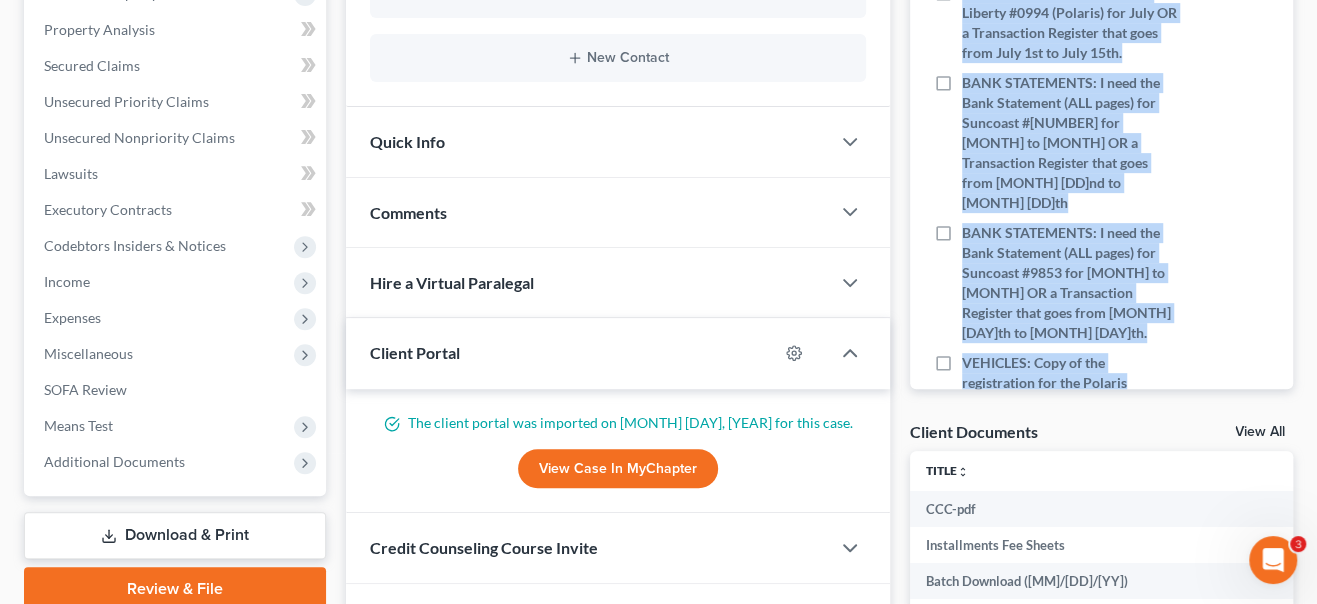 scroll, scrollTop: 0, scrollLeft: 0, axis: both 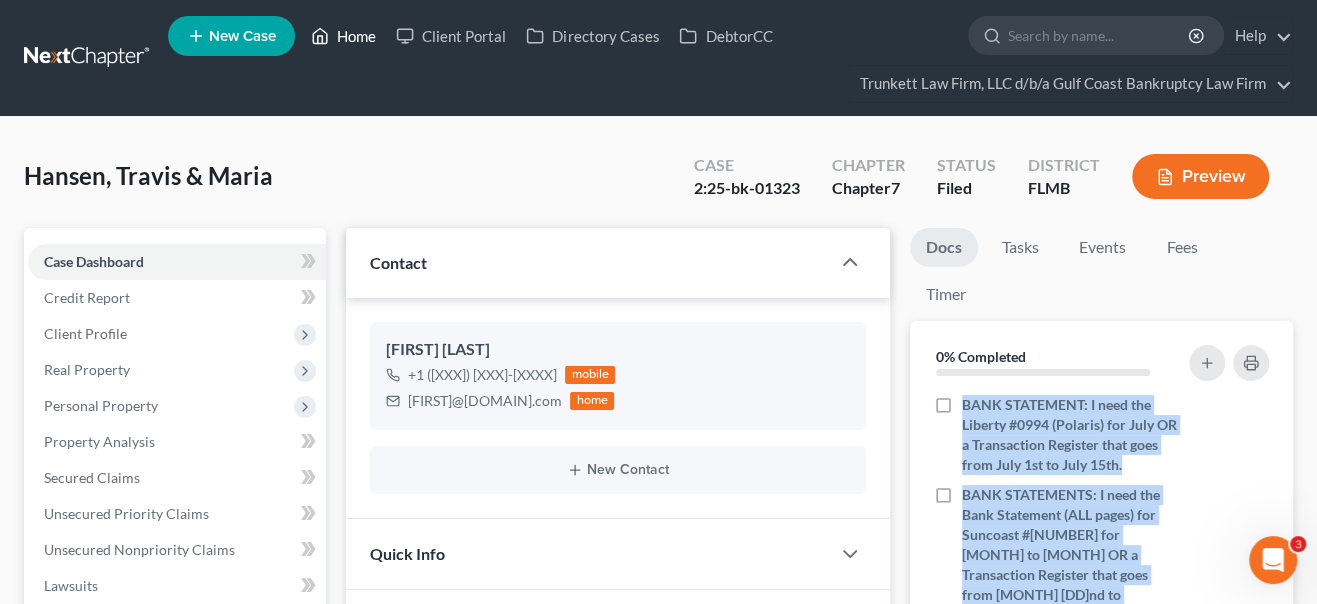 drag, startPoint x: 355, startPoint y: 36, endPoint x: 600, endPoint y: 160, distance: 274.59244 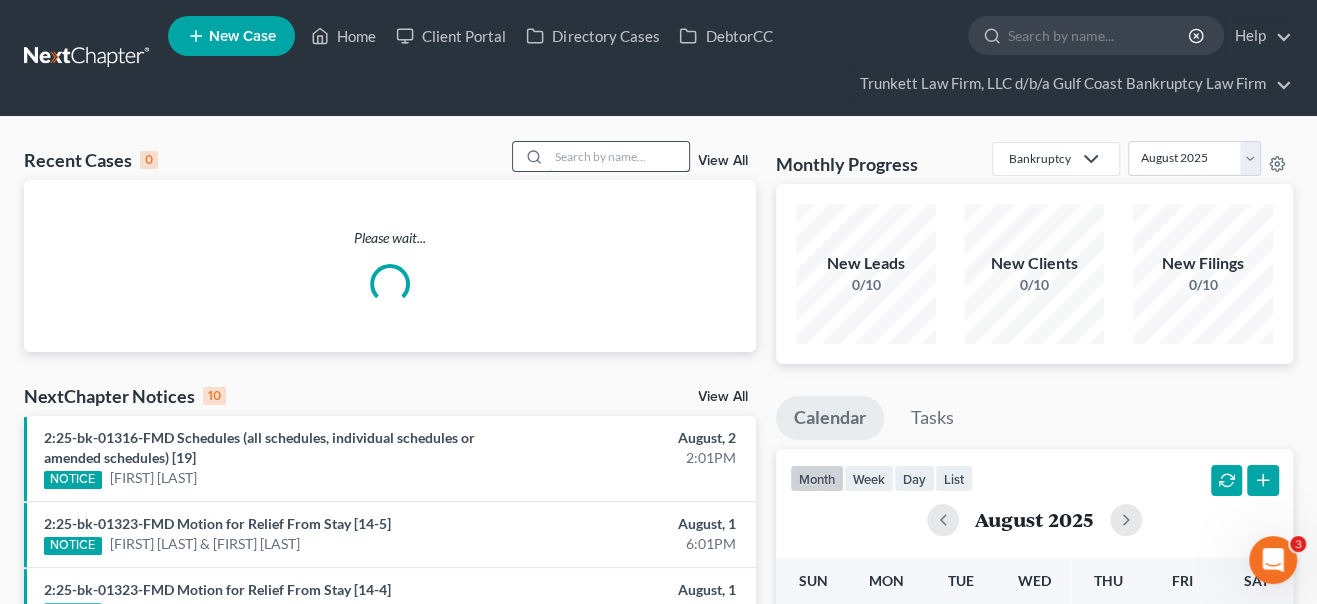 click at bounding box center (619, 156) 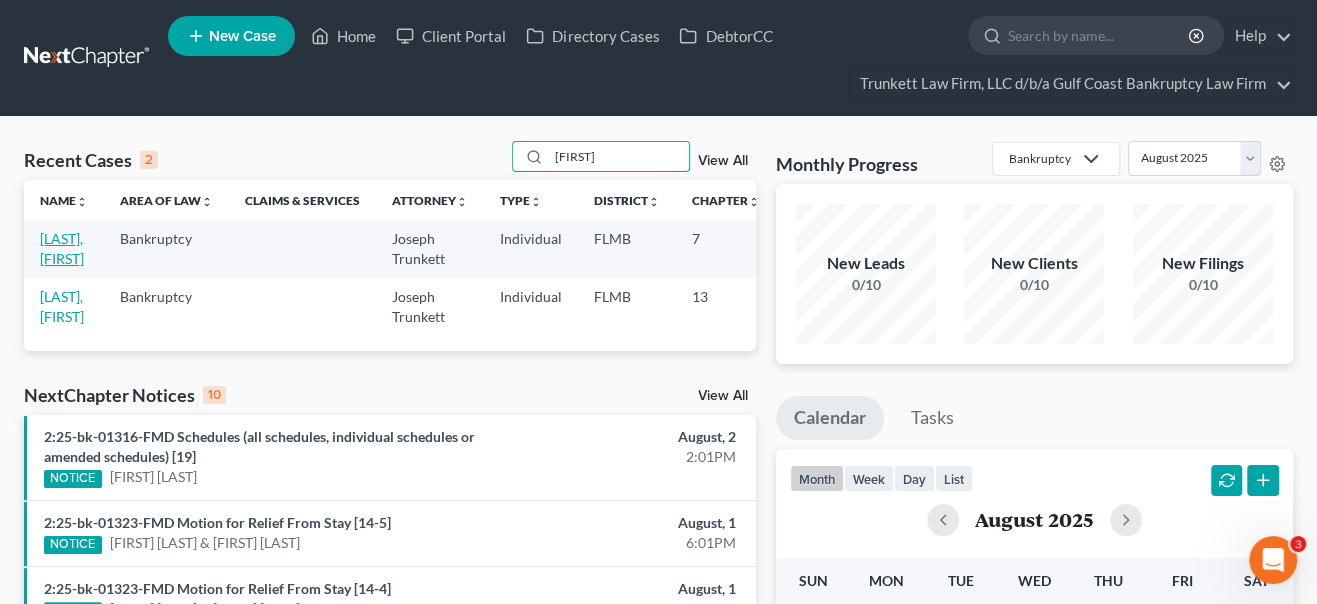 type on "PAUL" 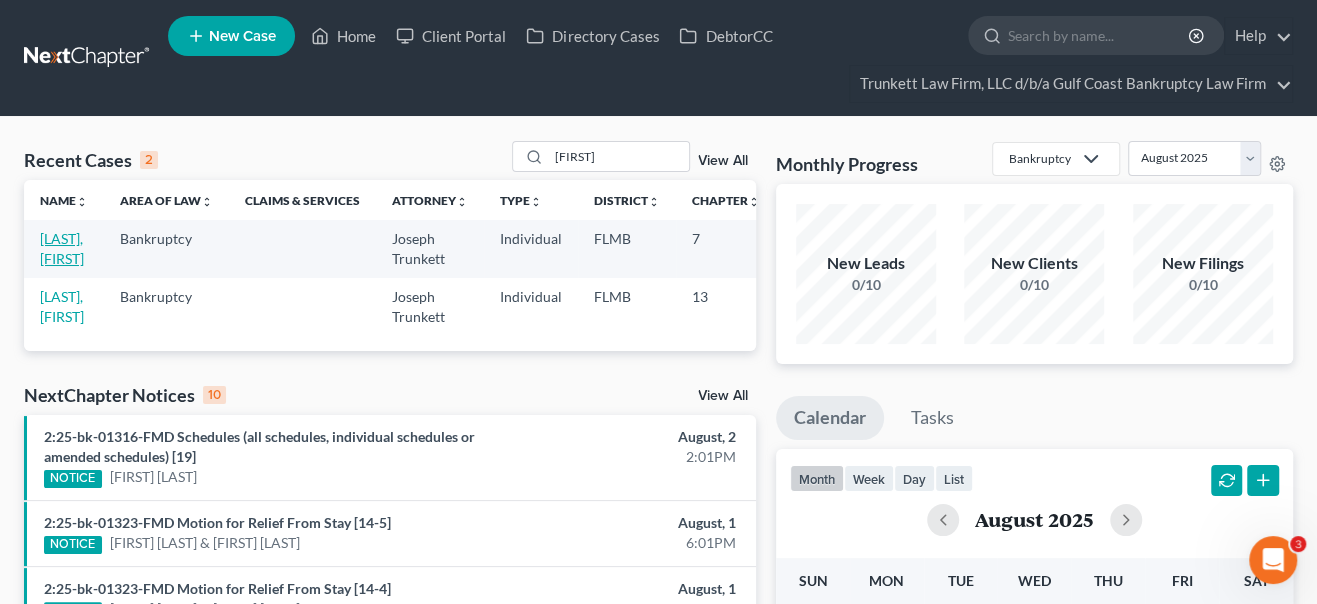 click on "[FIRST] [LAST]" at bounding box center (62, 248) 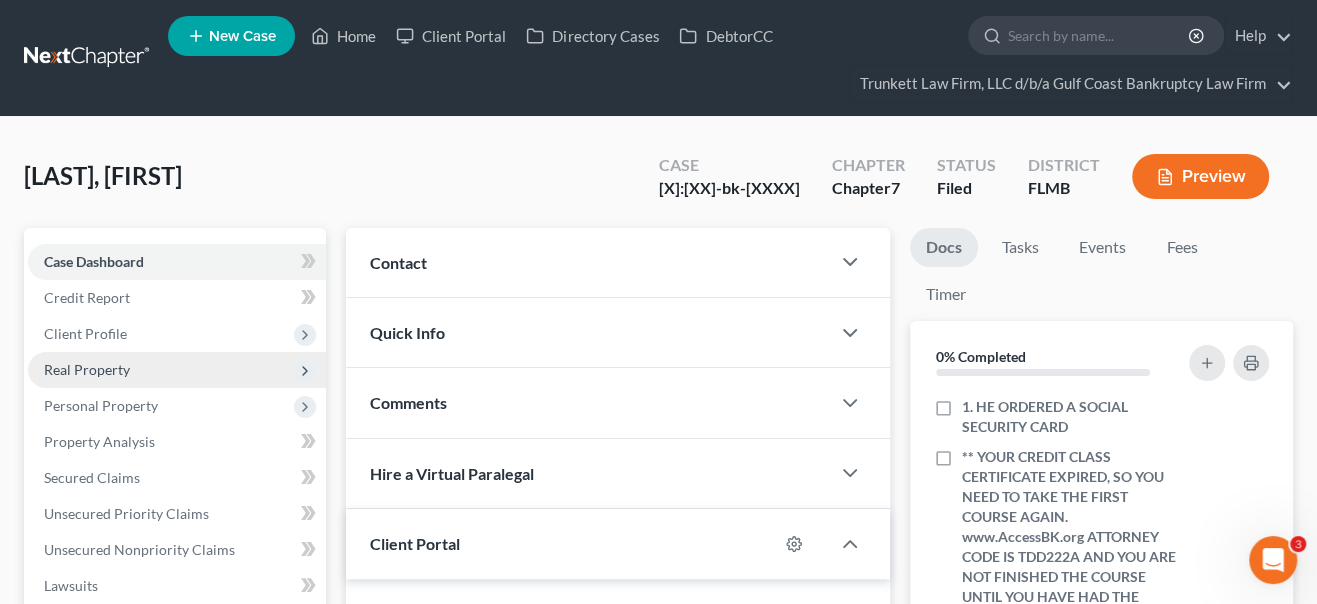 click on "Real Property" at bounding box center (87, 369) 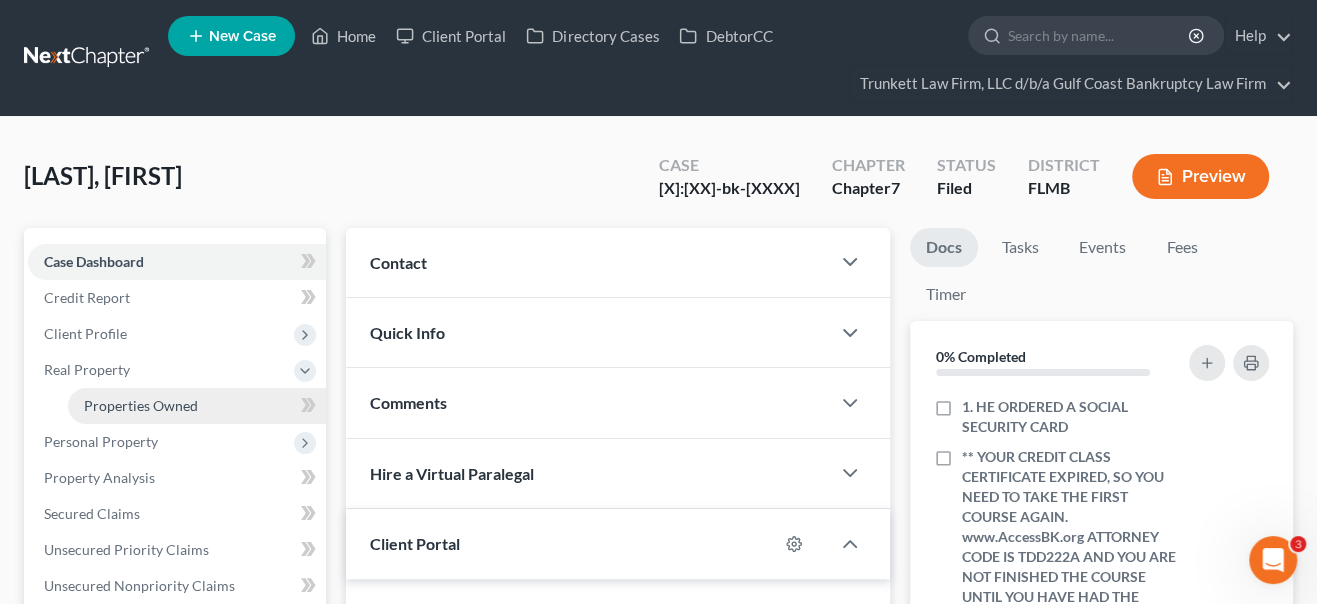 click on "Properties Owned" at bounding box center [197, 406] 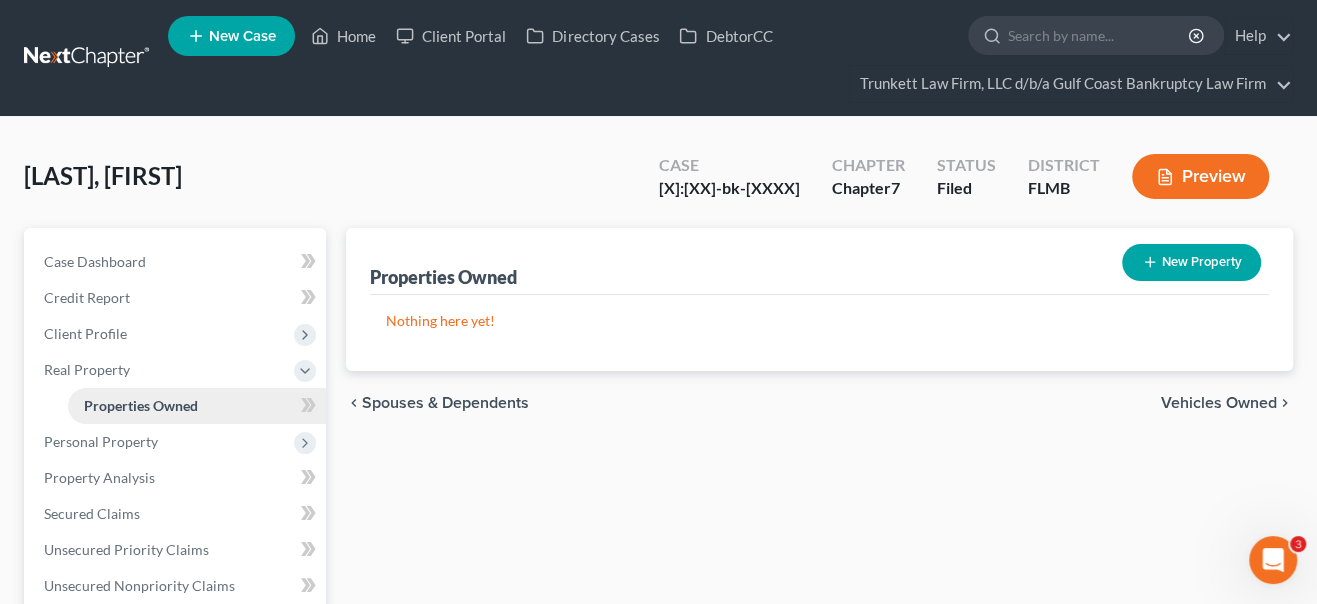 drag, startPoint x: 86, startPoint y: 360, endPoint x: 84, endPoint y: 403, distance: 43.046486 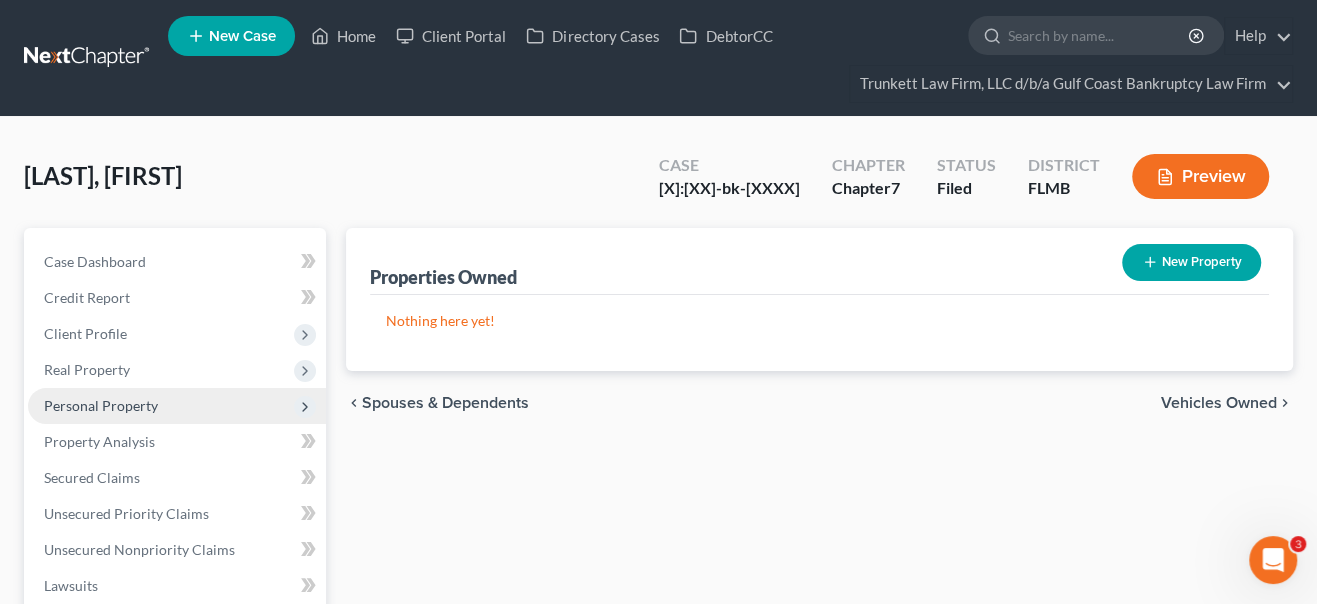 click on "Personal Property" at bounding box center [101, 405] 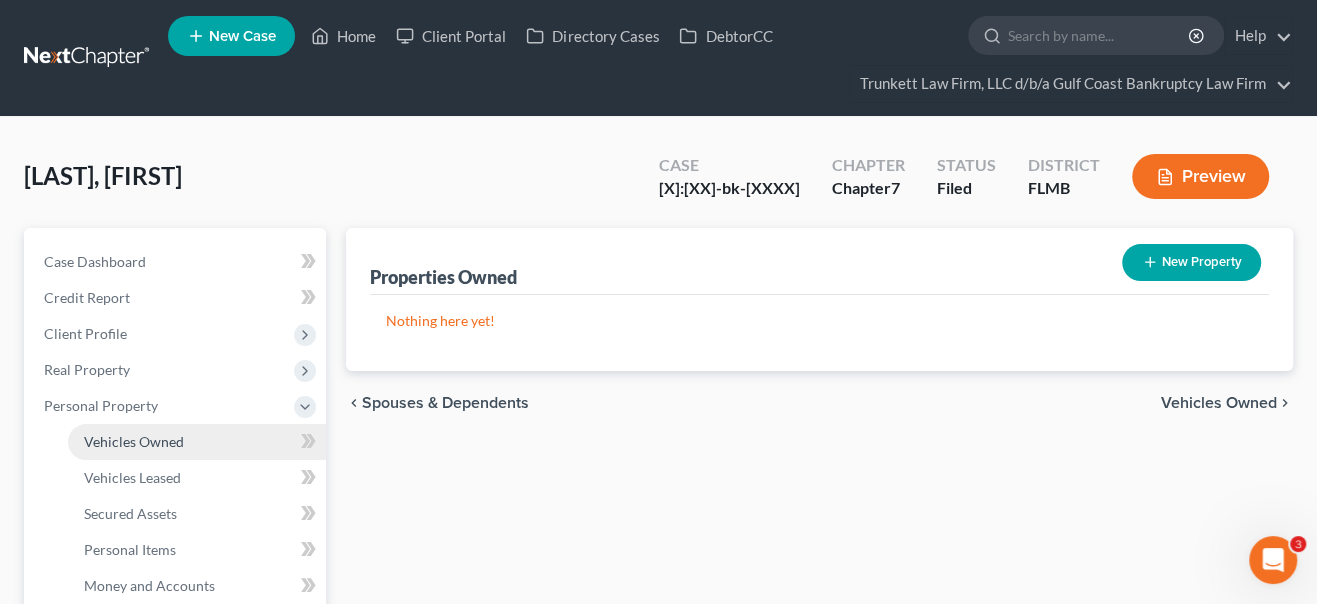 click on "Vehicles Owned" at bounding box center (134, 441) 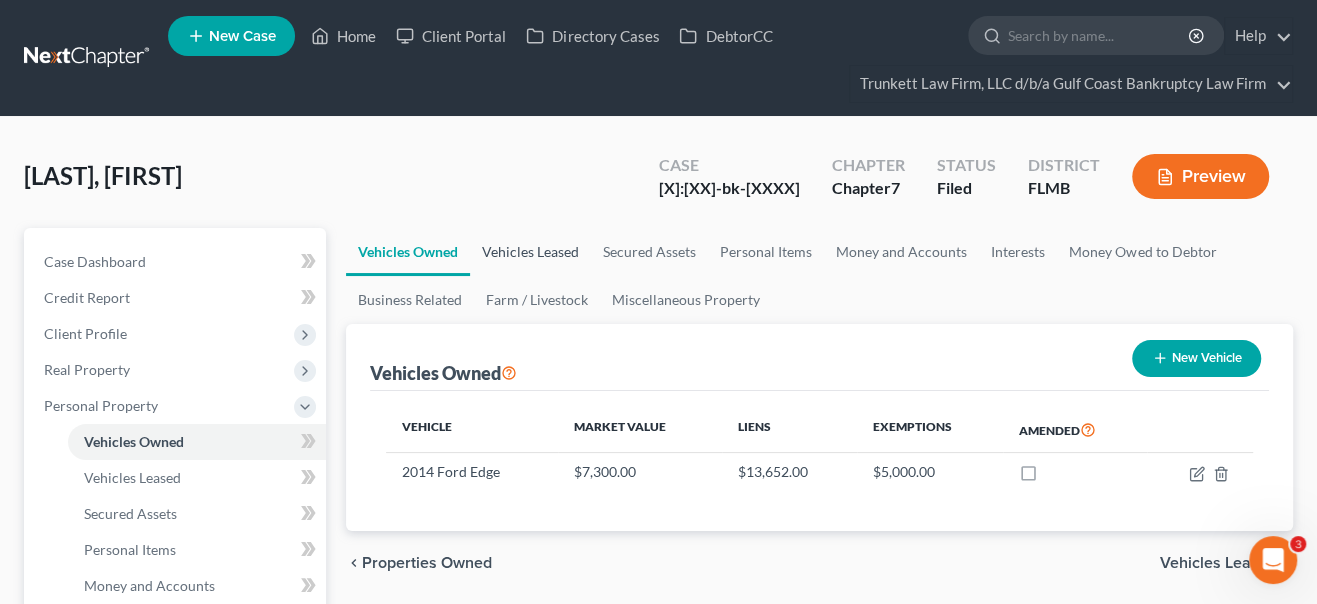 click on "Vehicles Leased" at bounding box center (530, 252) 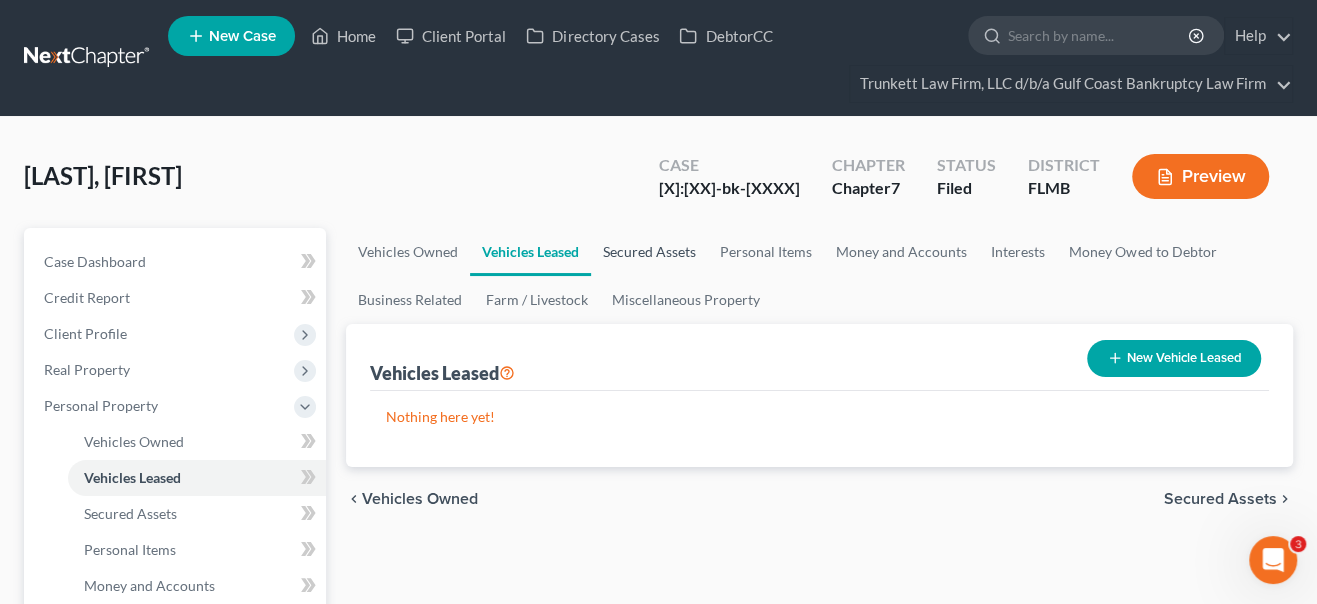 click on "Secured Assets" at bounding box center (649, 252) 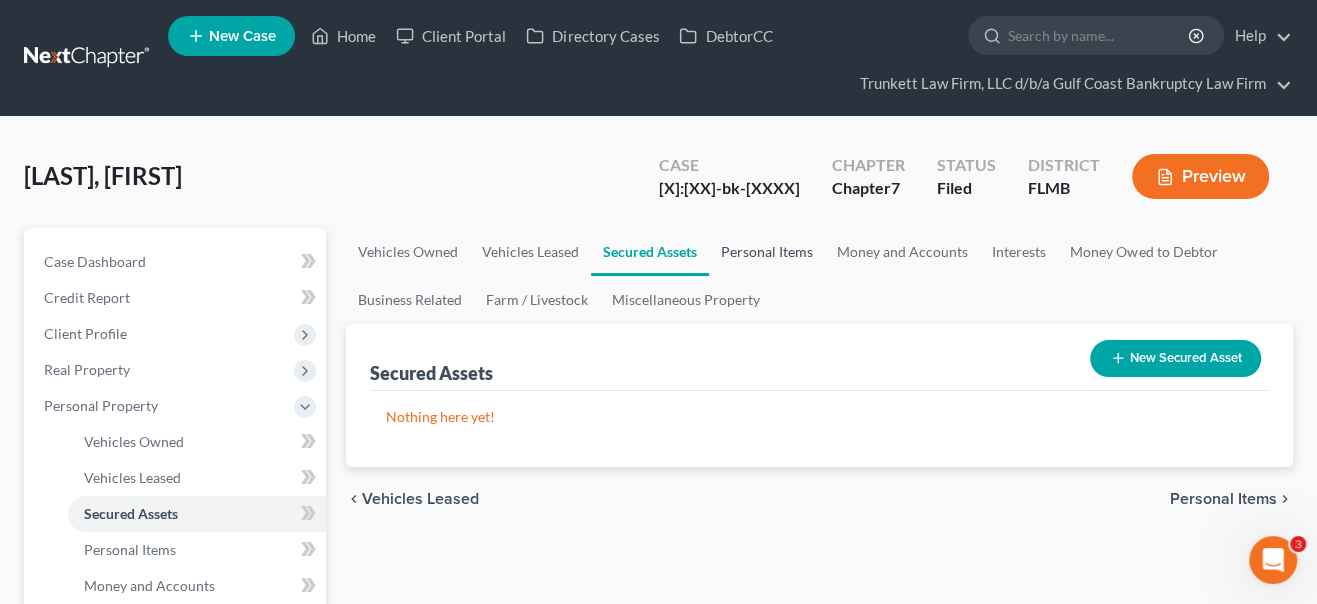 click on "Personal Items" at bounding box center [767, 252] 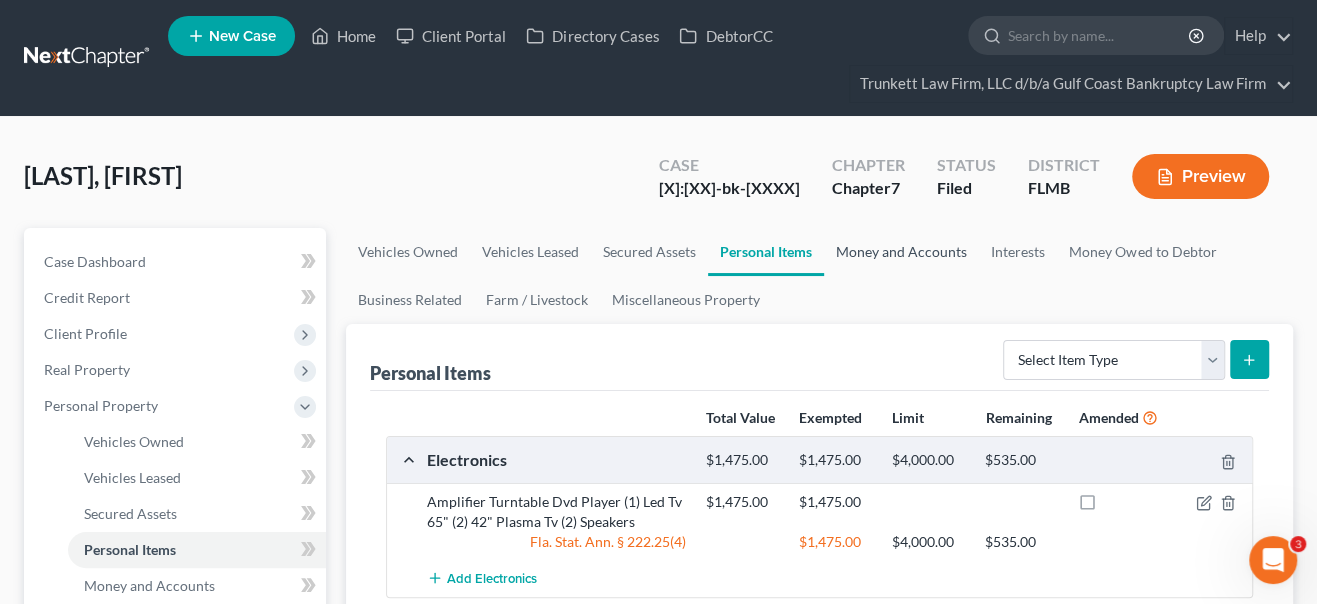 click on "Money and Accounts" at bounding box center (901, 252) 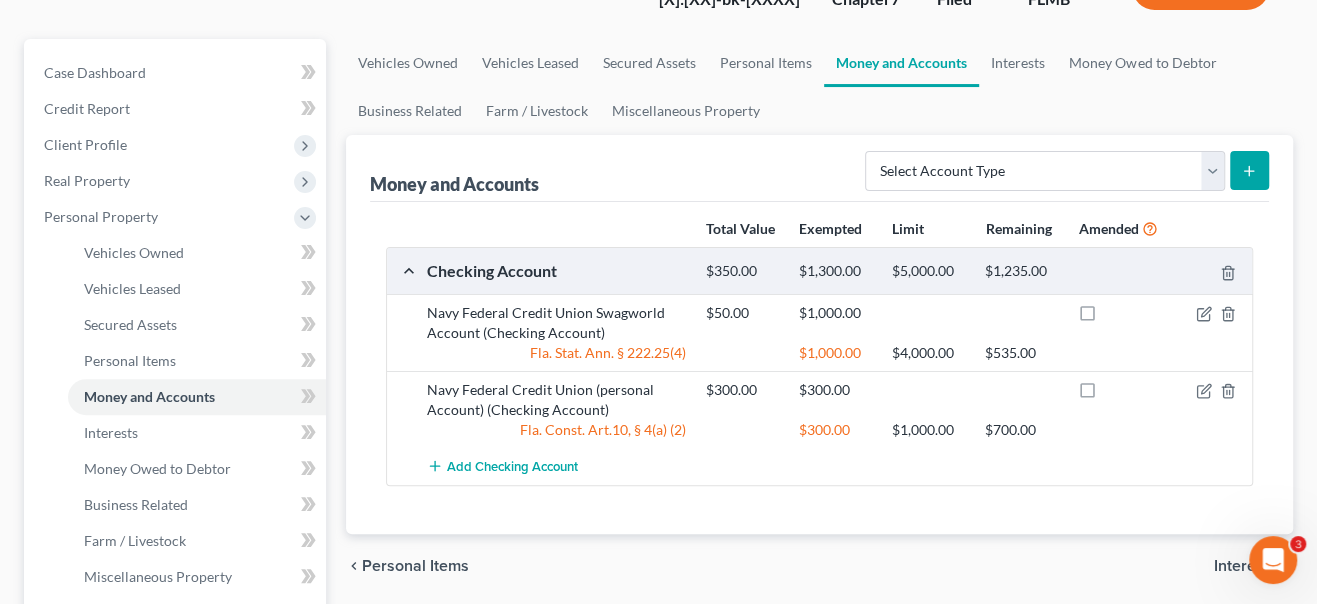 scroll, scrollTop: 272, scrollLeft: 0, axis: vertical 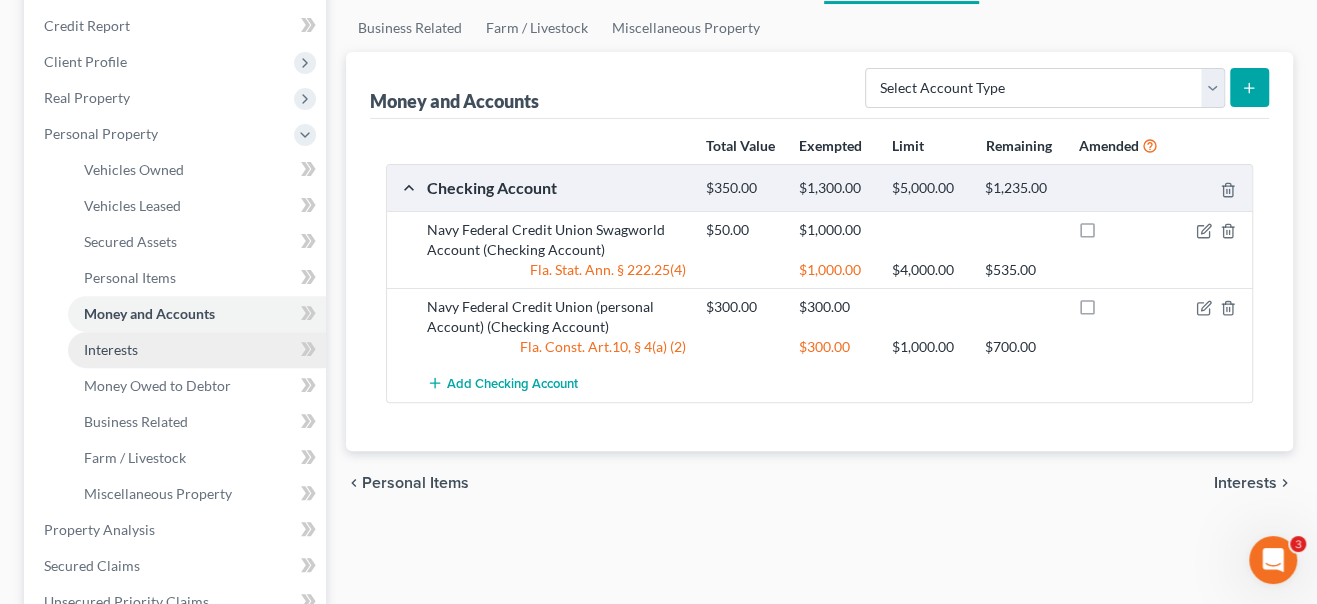 click on "Interests" at bounding box center [197, 350] 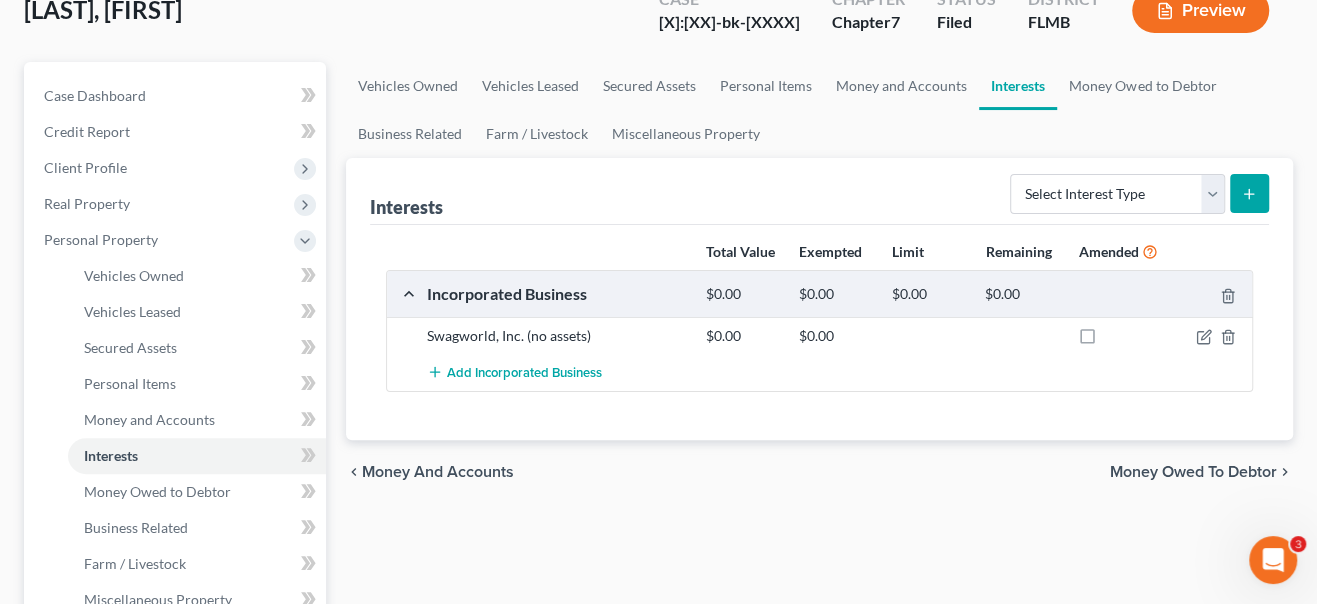 scroll, scrollTop: 182, scrollLeft: 0, axis: vertical 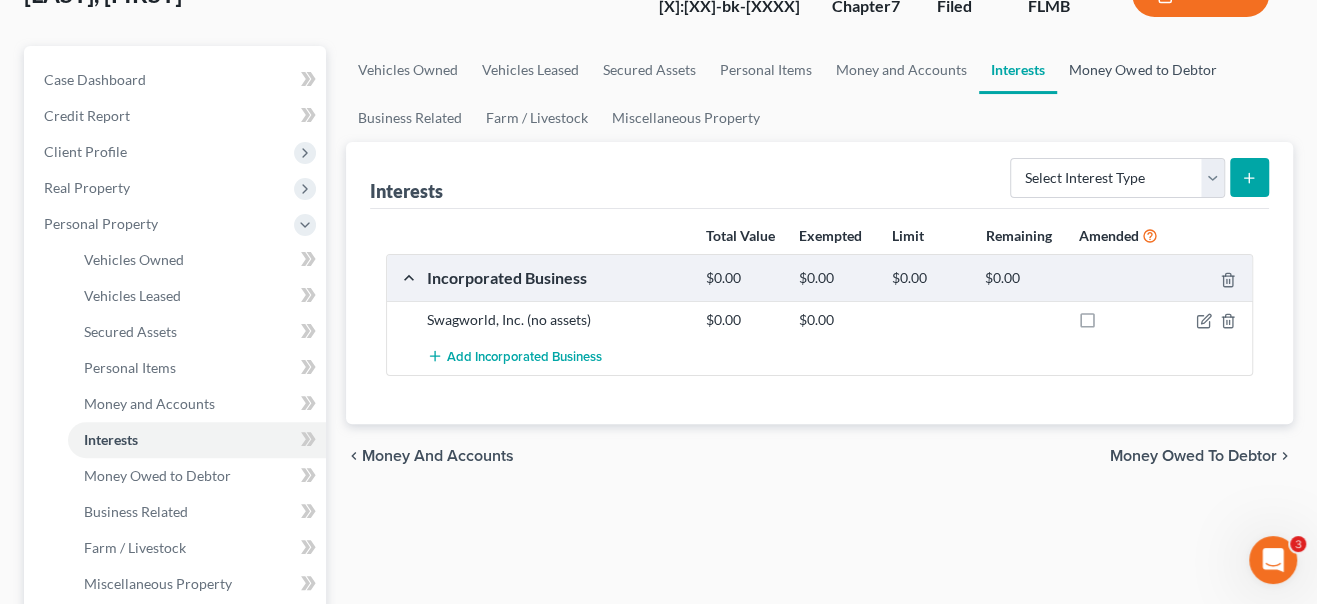 click on "Money Owed to Debtor" at bounding box center [1142, 70] 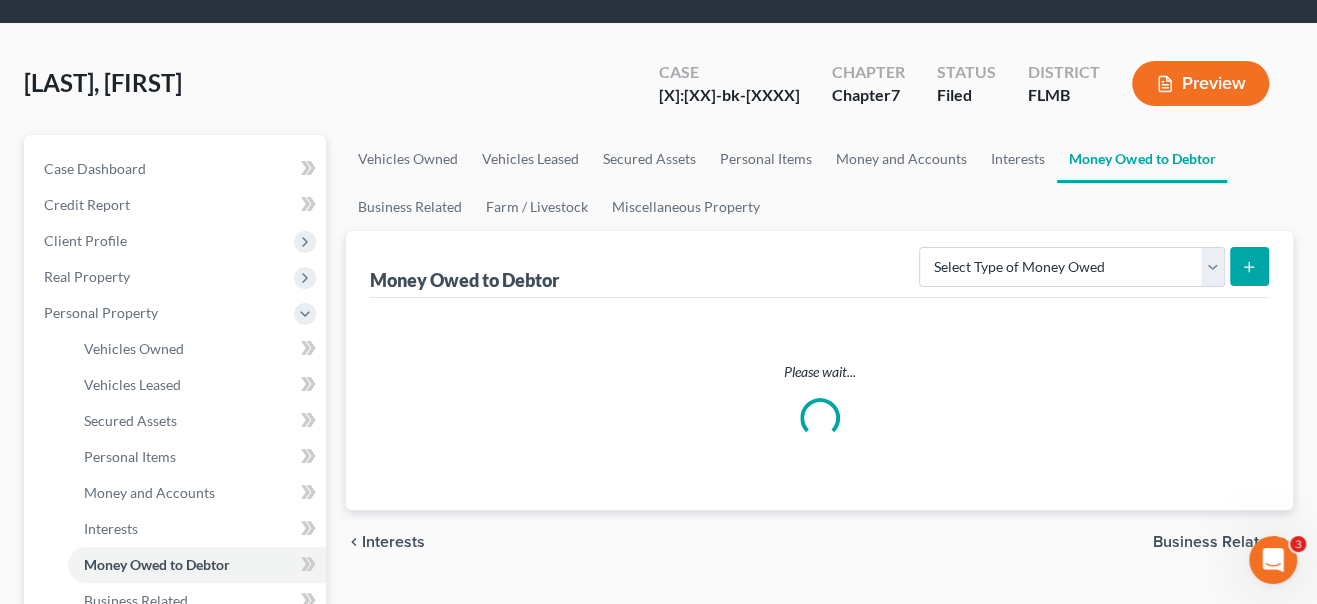 scroll, scrollTop: 0, scrollLeft: 0, axis: both 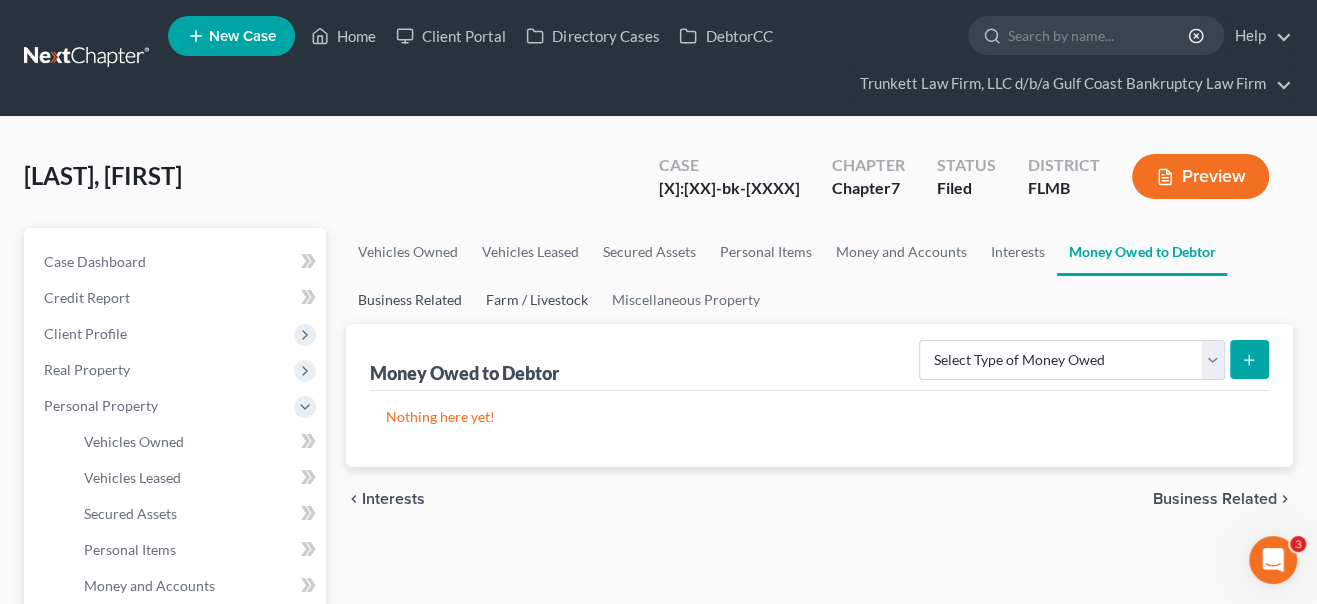 drag, startPoint x: 437, startPoint y: 303, endPoint x: 493, endPoint y: 311, distance: 56.568542 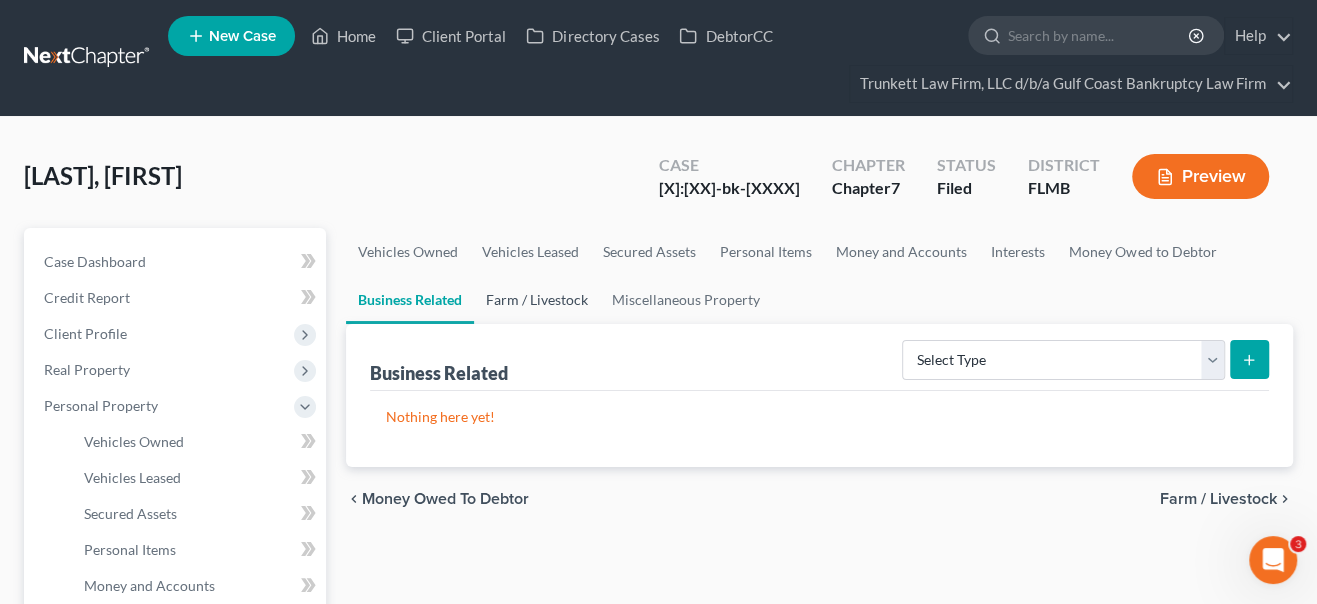 click on "Farm / Livestock" at bounding box center (537, 300) 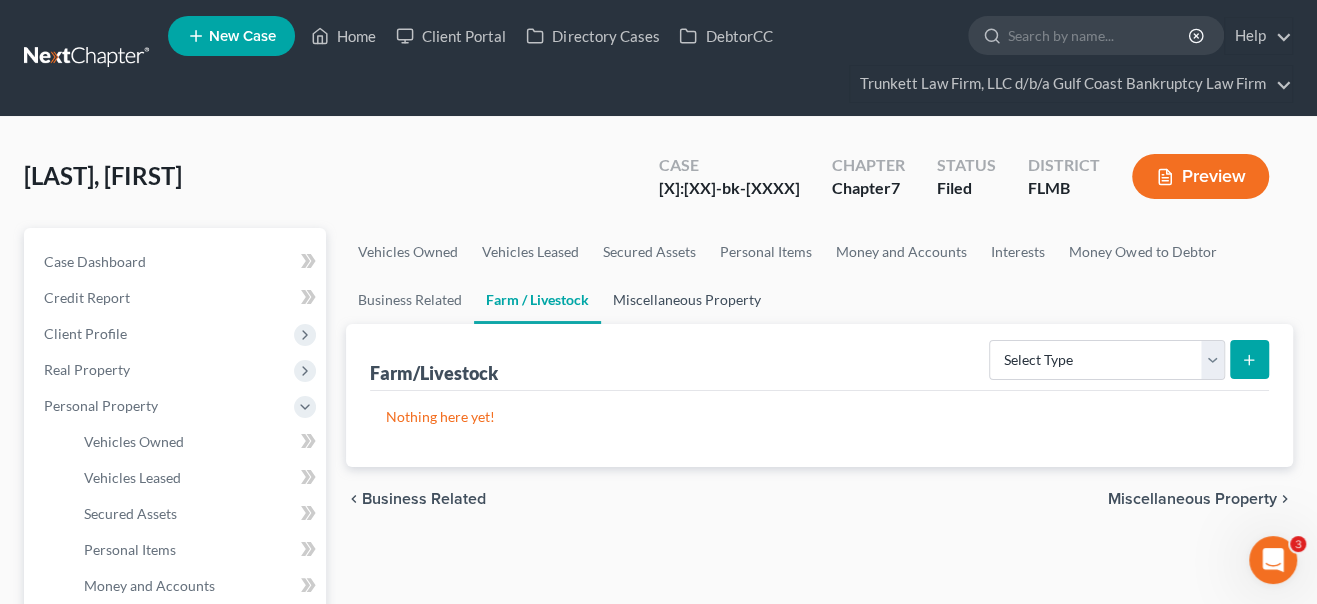 click on "Miscellaneous Property" at bounding box center [687, 300] 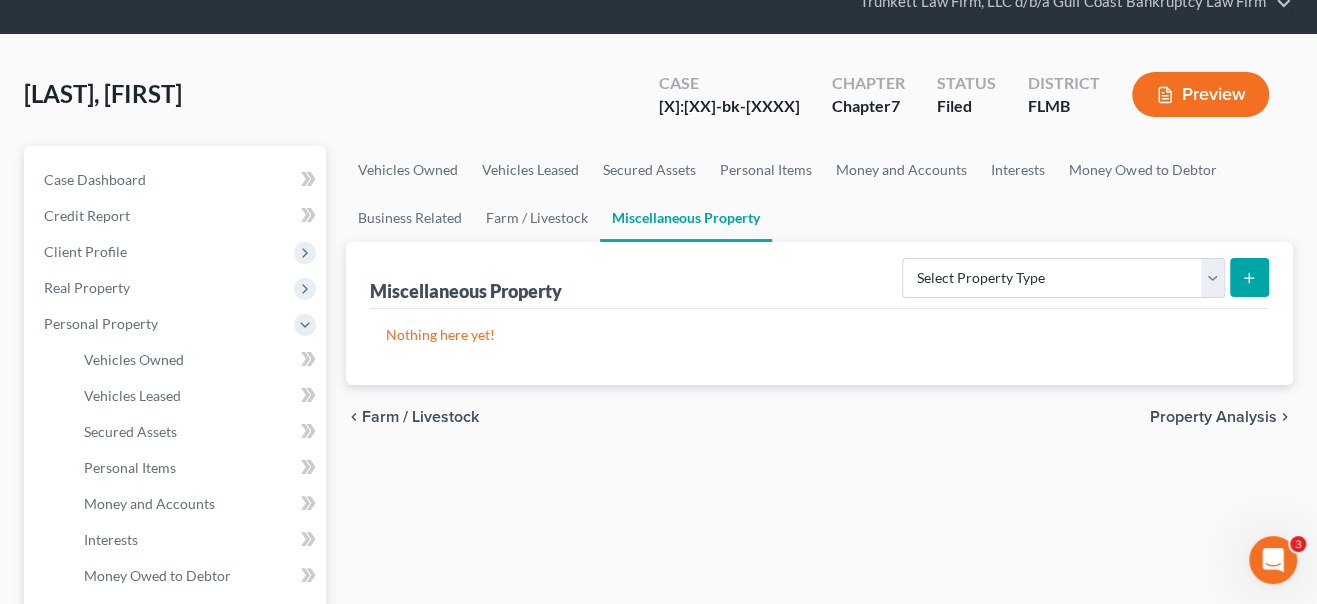 scroll, scrollTop: 182, scrollLeft: 0, axis: vertical 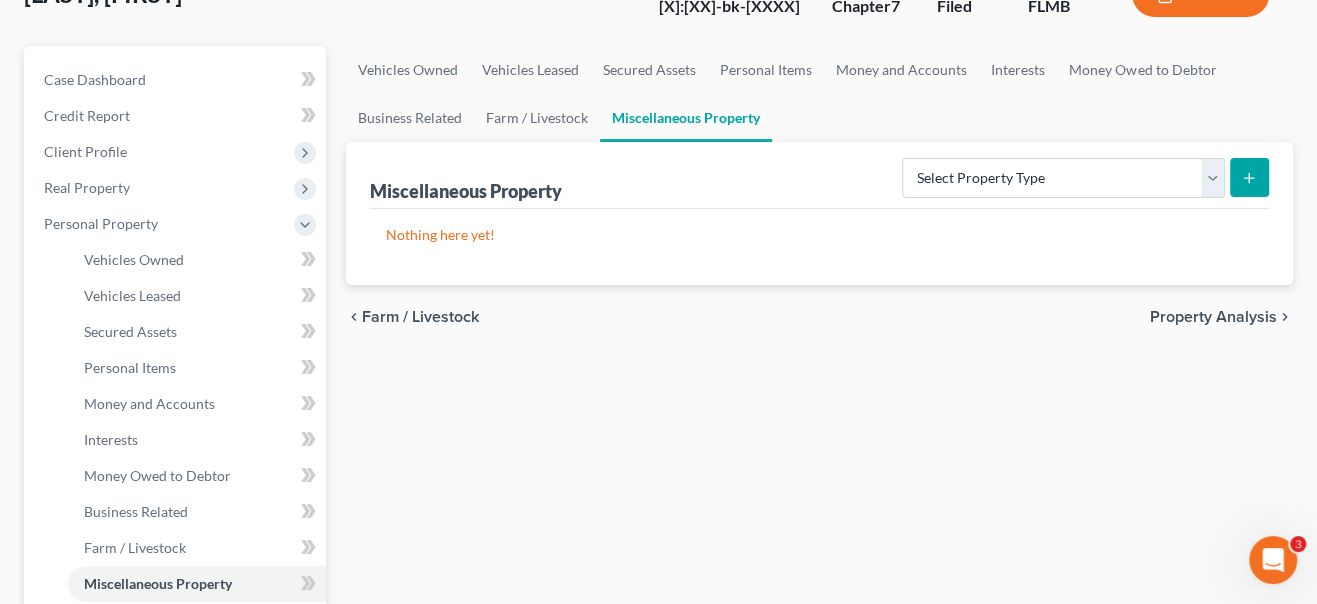 click on "Property Analysis" at bounding box center [1213, 317] 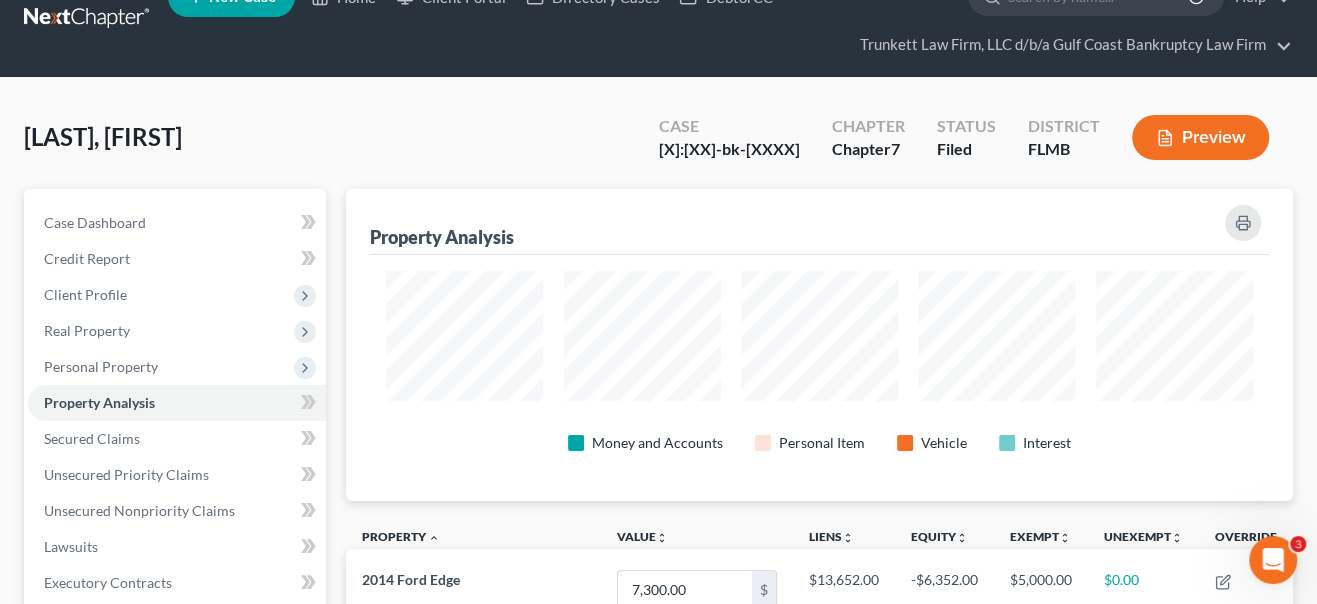 scroll, scrollTop: 0, scrollLeft: 0, axis: both 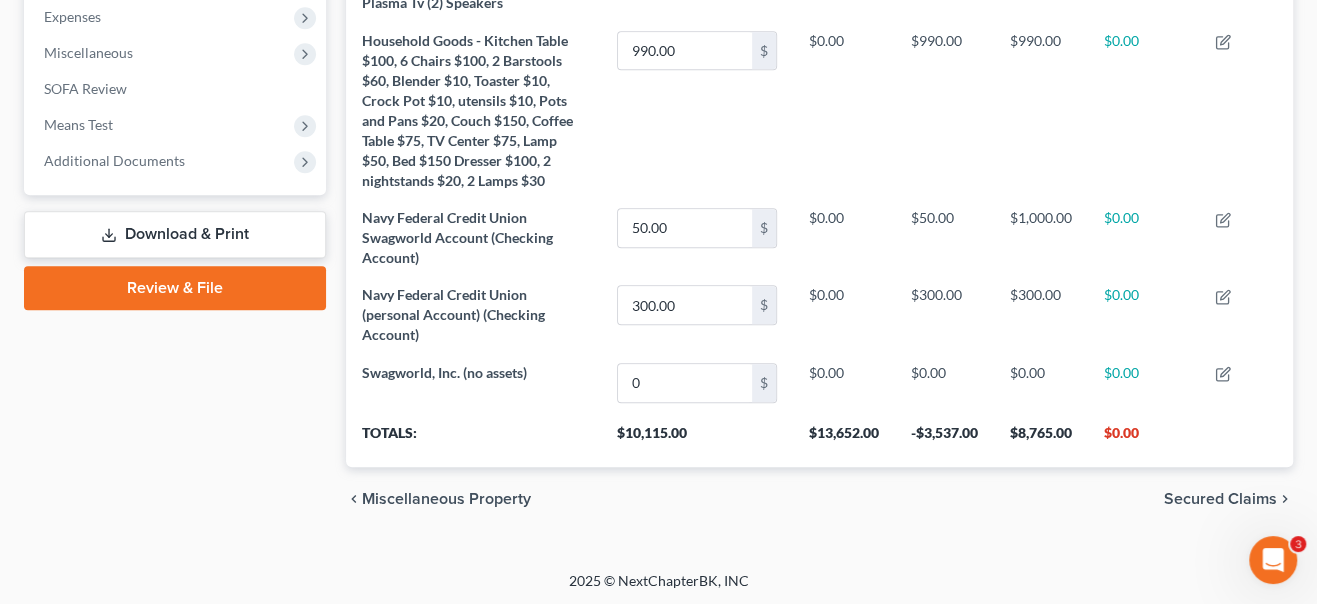 click on "Secured Claims" at bounding box center (1220, 499) 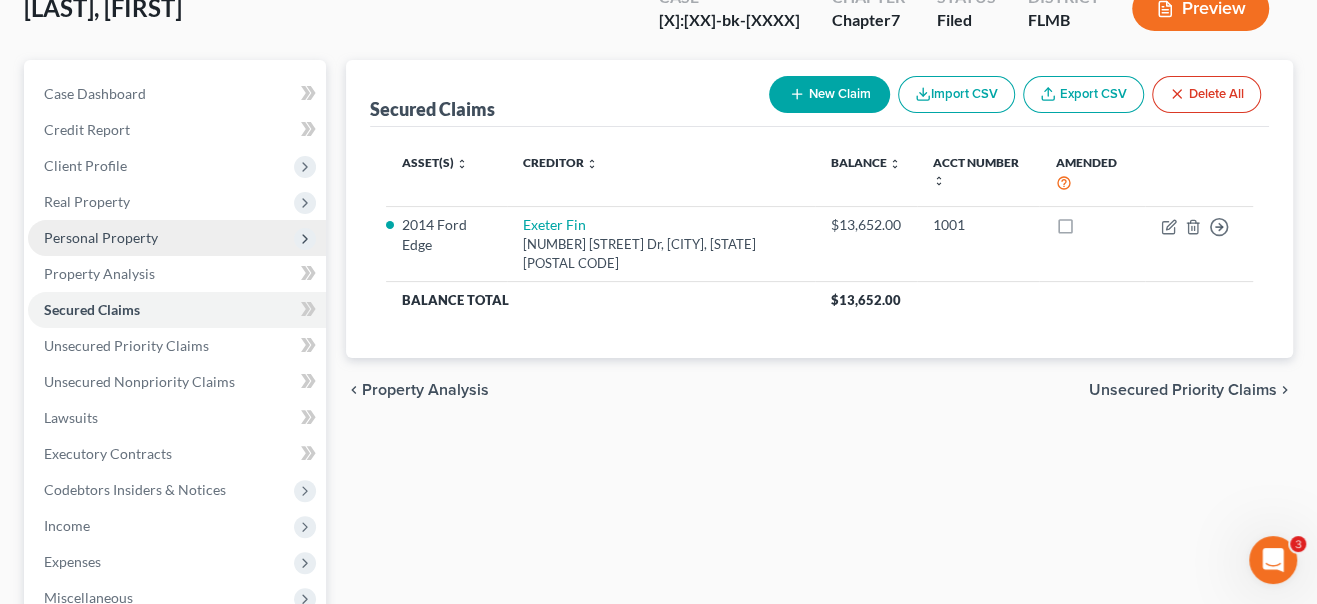 scroll, scrollTop: 182, scrollLeft: 0, axis: vertical 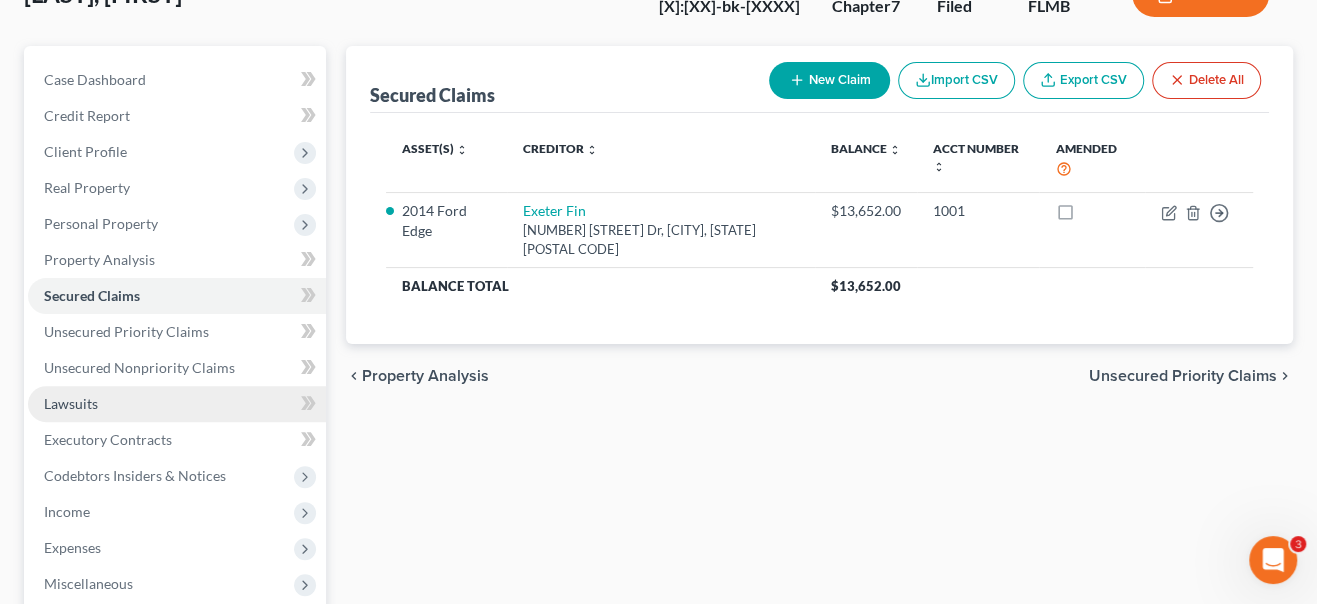 click on "Lawsuits" at bounding box center (177, 404) 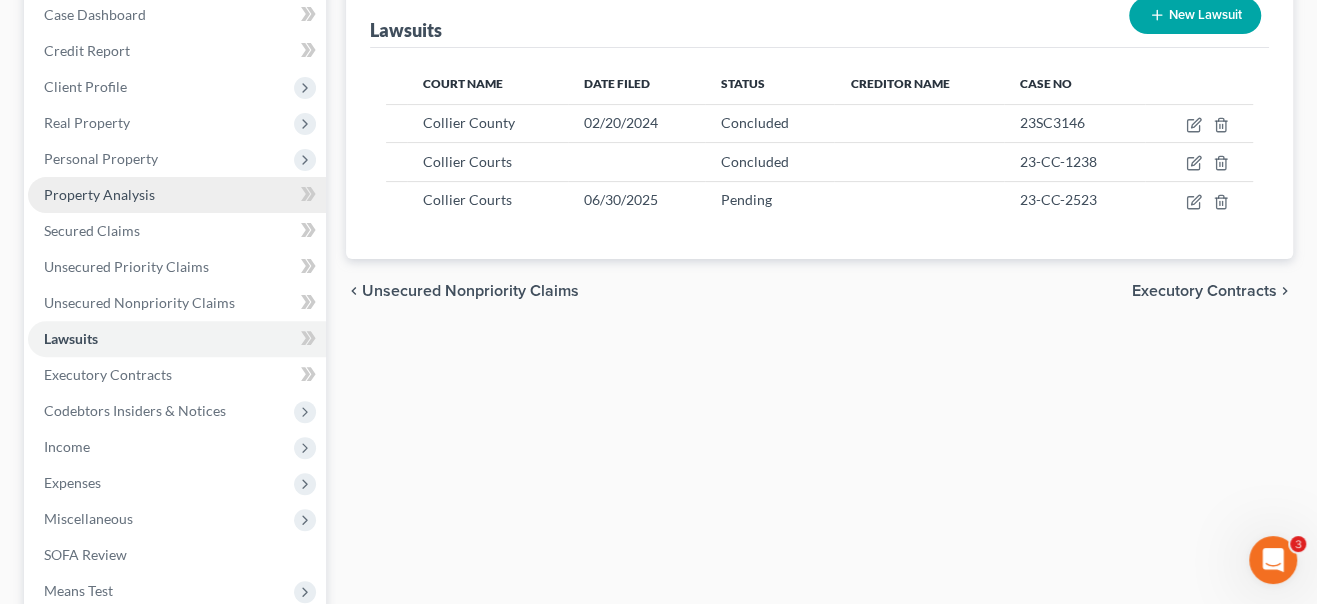 scroll, scrollTop: 272, scrollLeft: 0, axis: vertical 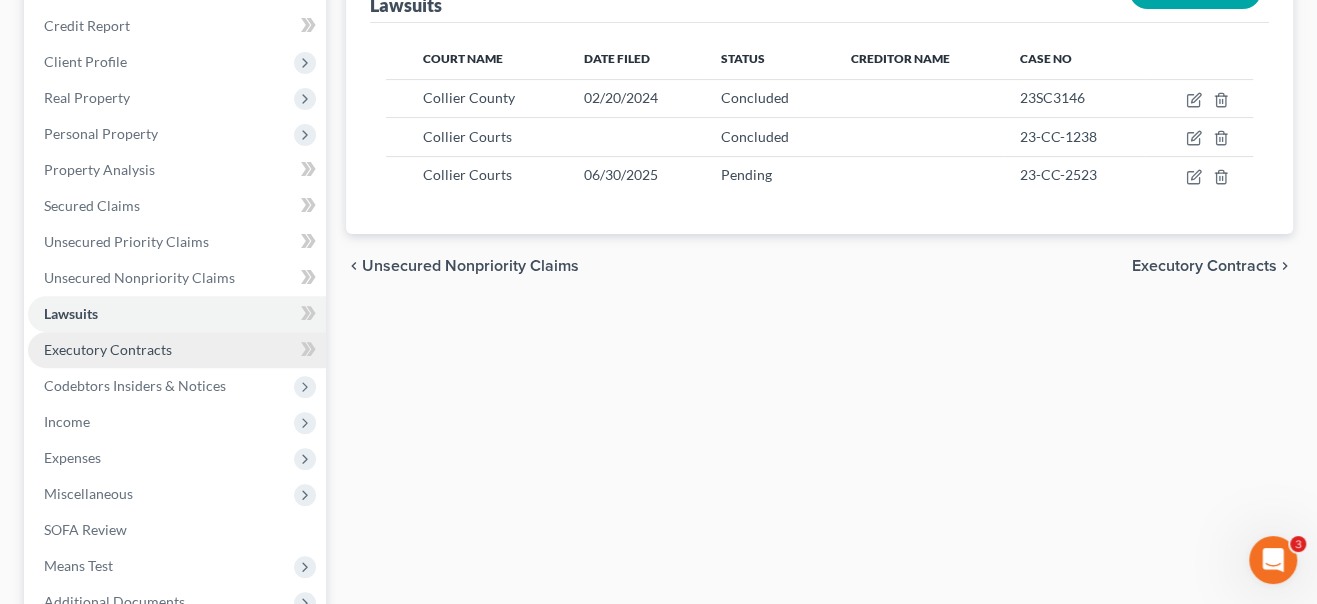 click on "Executory Contracts" at bounding box center [108, 349] 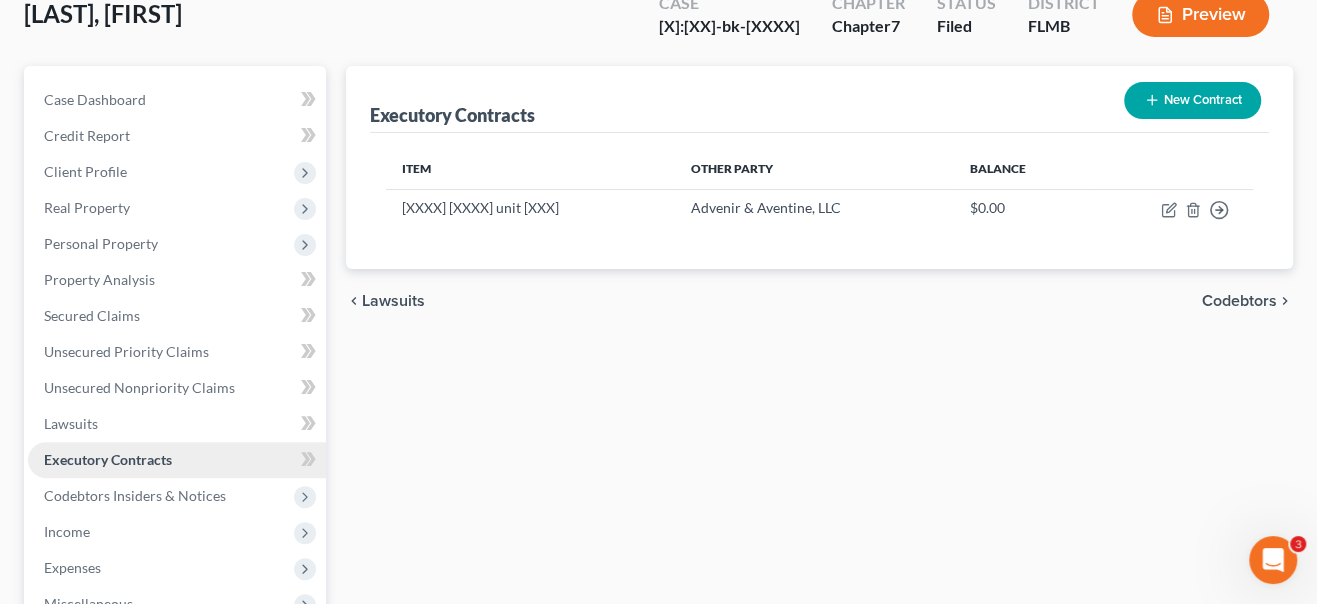 scroll, scrollTop: 182, scrollLeft: 0, axis: vertical 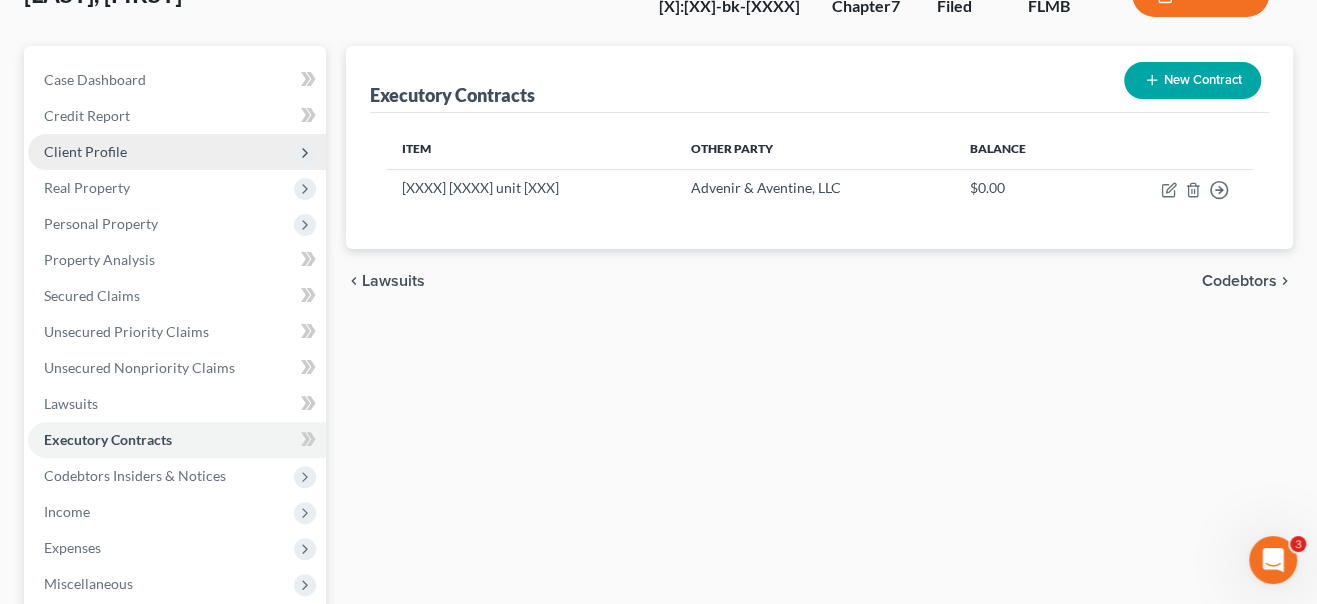 click on "Client Profile" at bounding box center (177, 152) 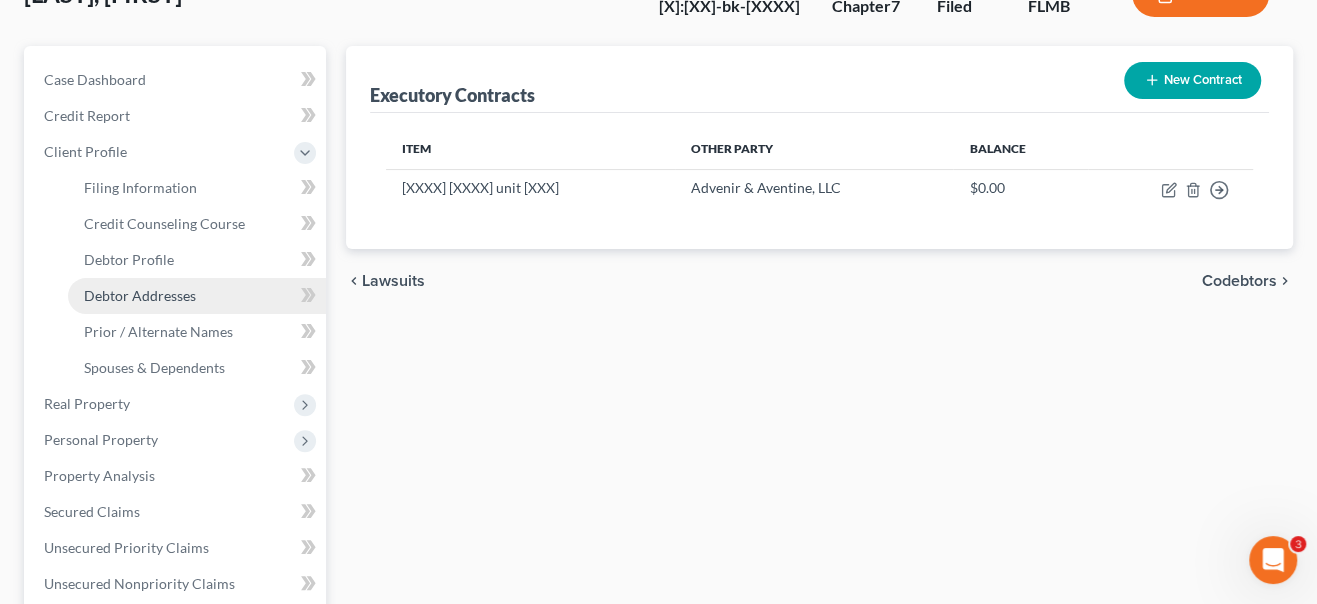 click on "Debtor Addresses" at bounding box center [140, 295] 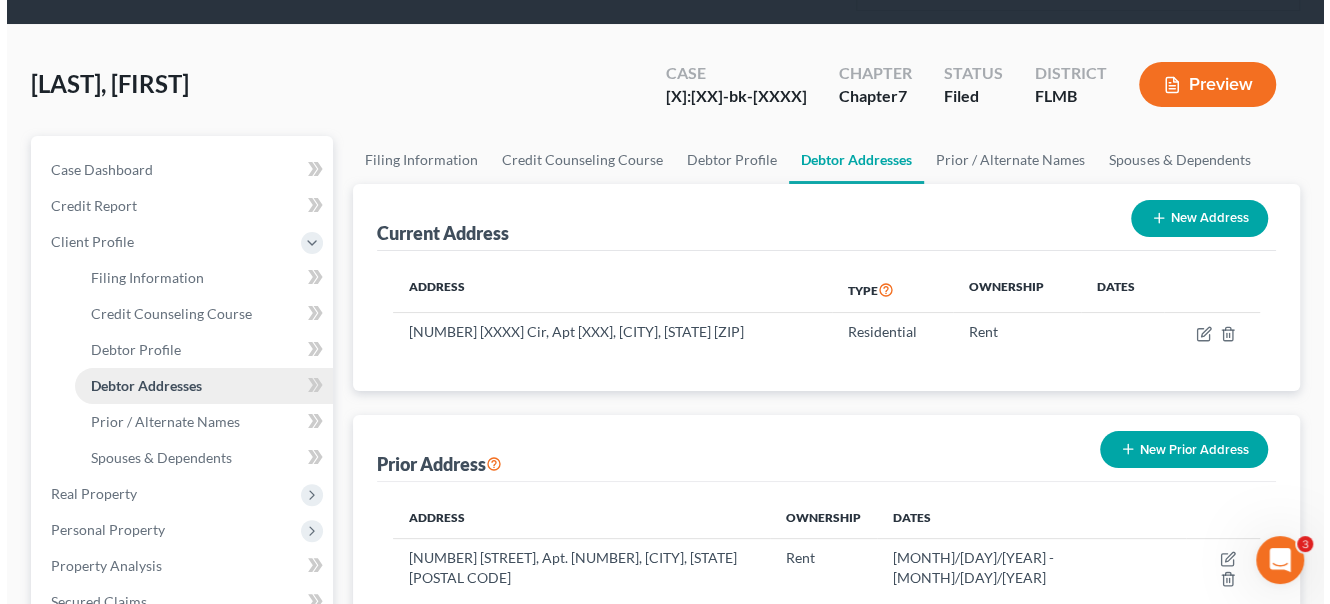 scroll, scrollTop: 0, scrollLeft: 0, axis: both 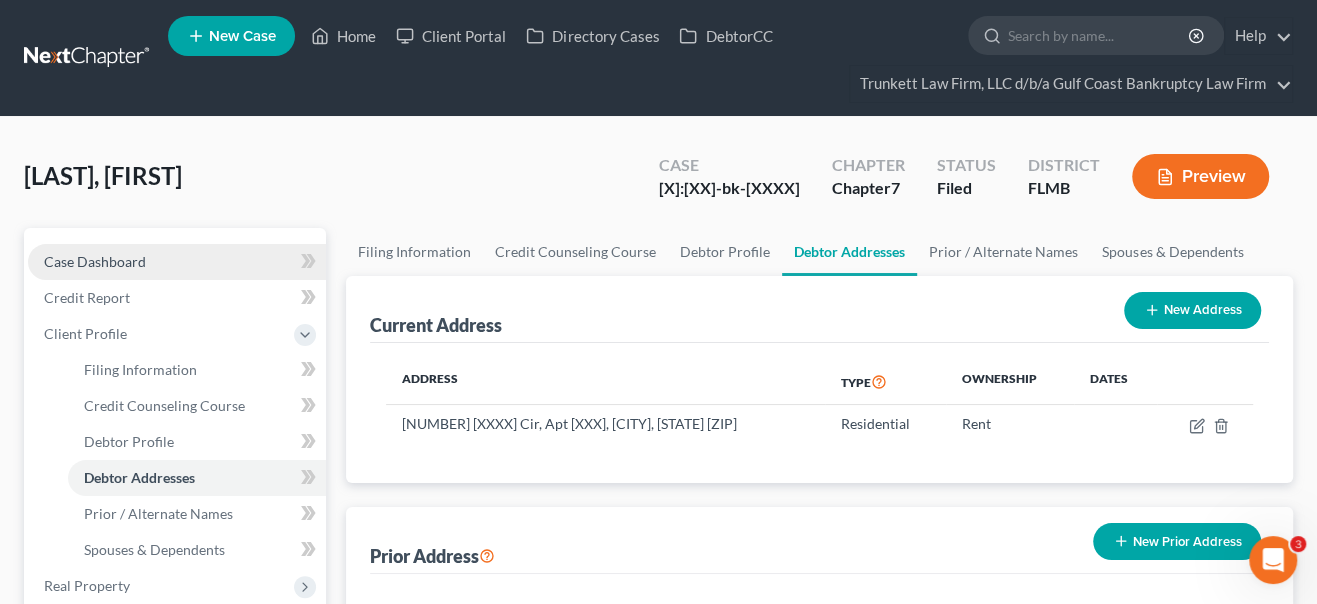 click on "Case Dashboard" at bounding box center [177, 262] 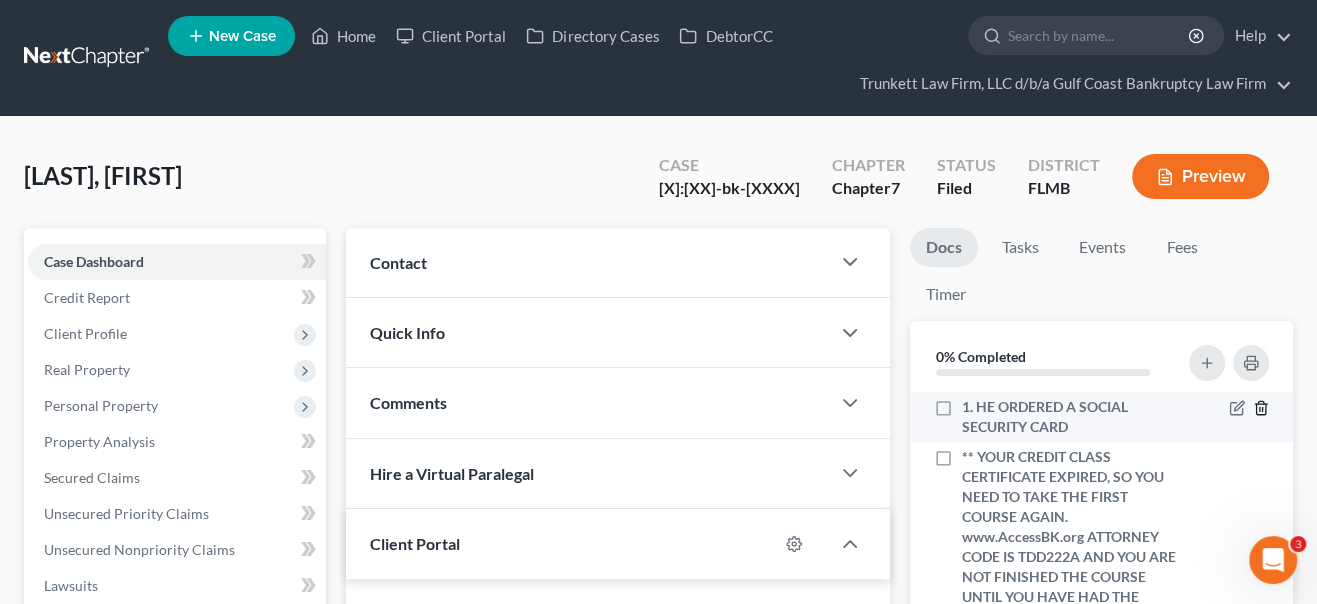 click 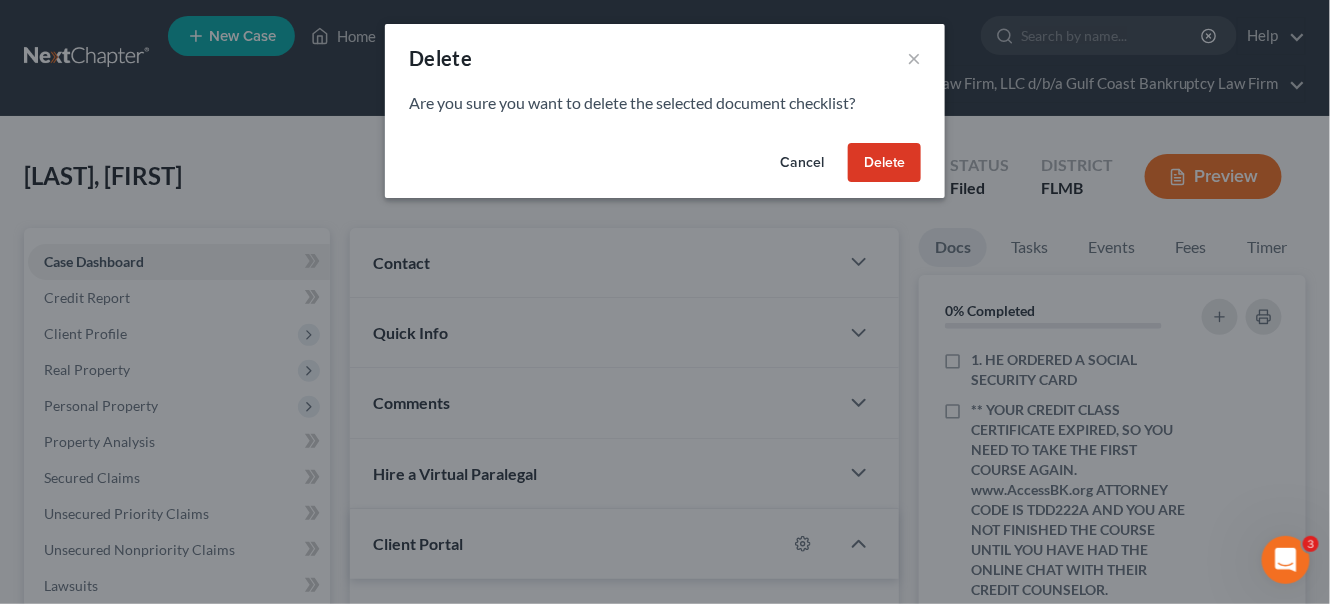 click on "Delete" at bounding box center [884, 163] 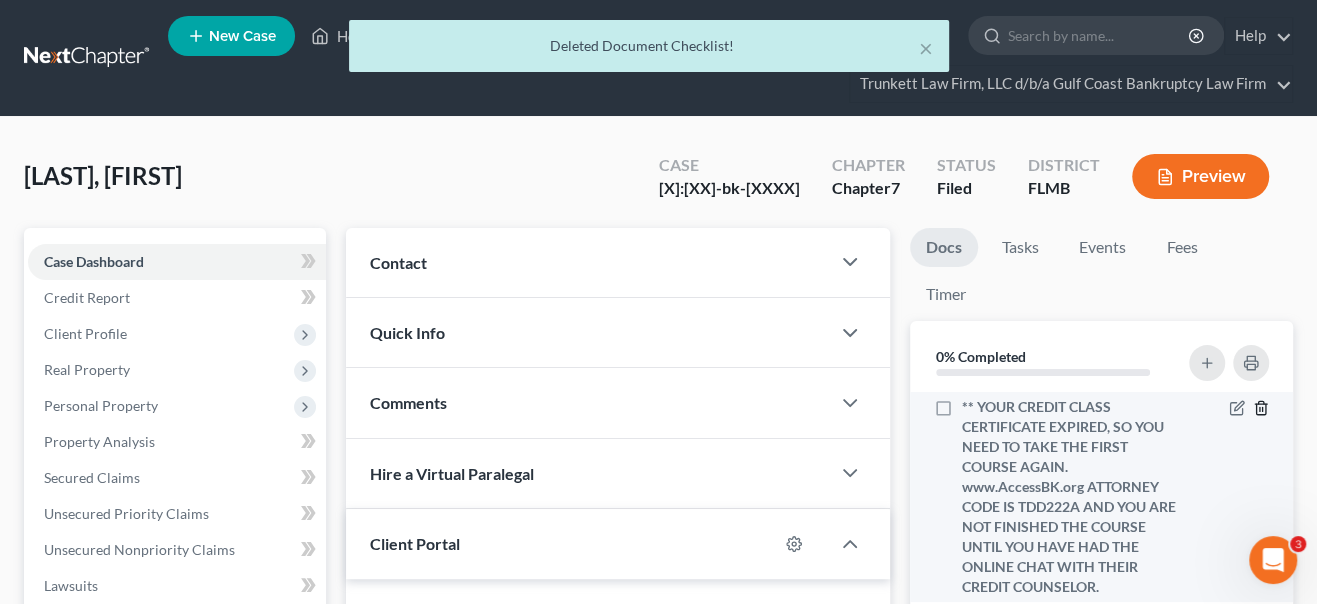 click 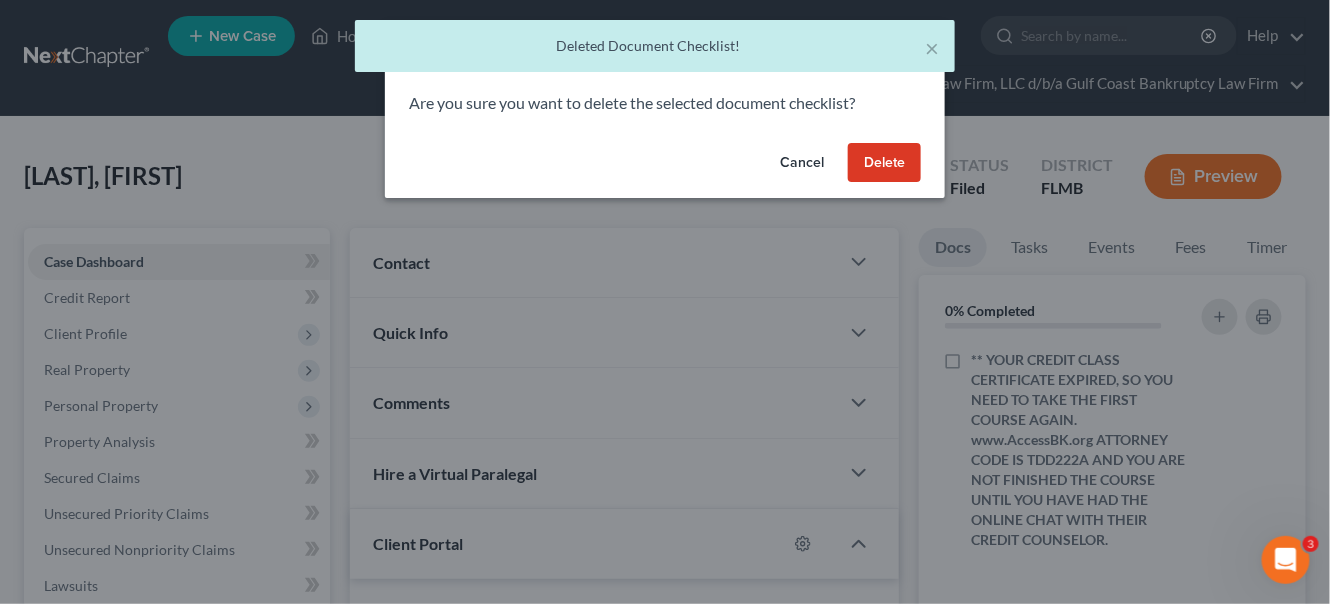 drag, startPoint x: 908, startPoint y: 165, endPoint x: 1189, endPoint y: 433, distance: 388.31046 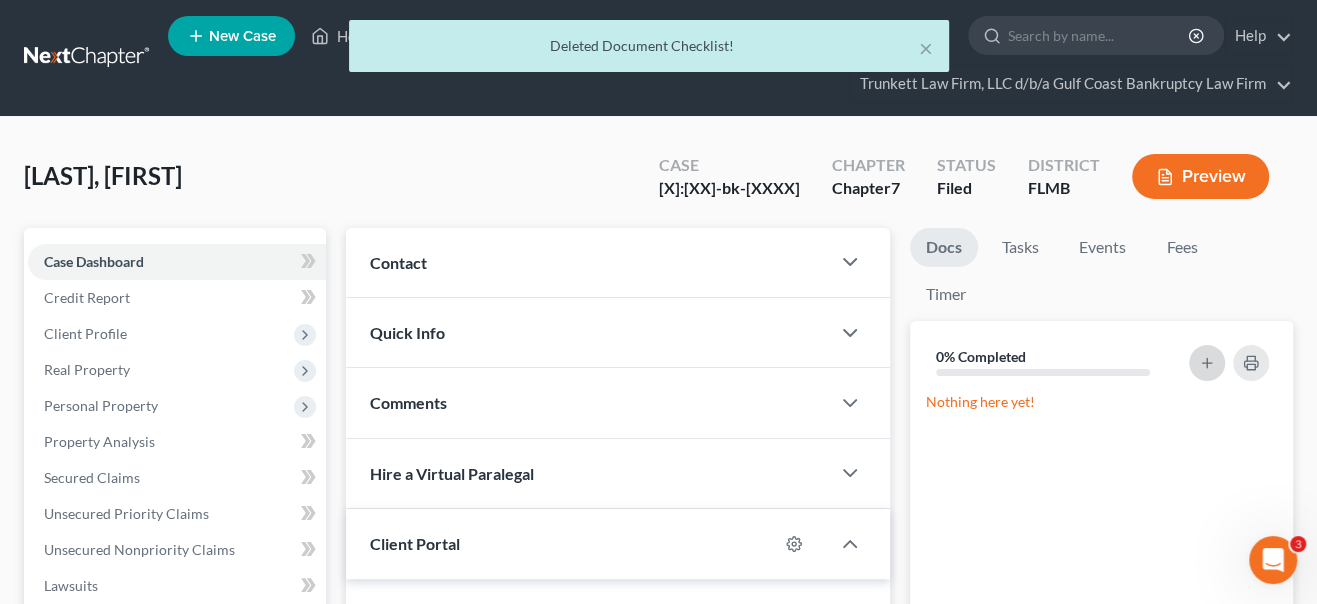 click 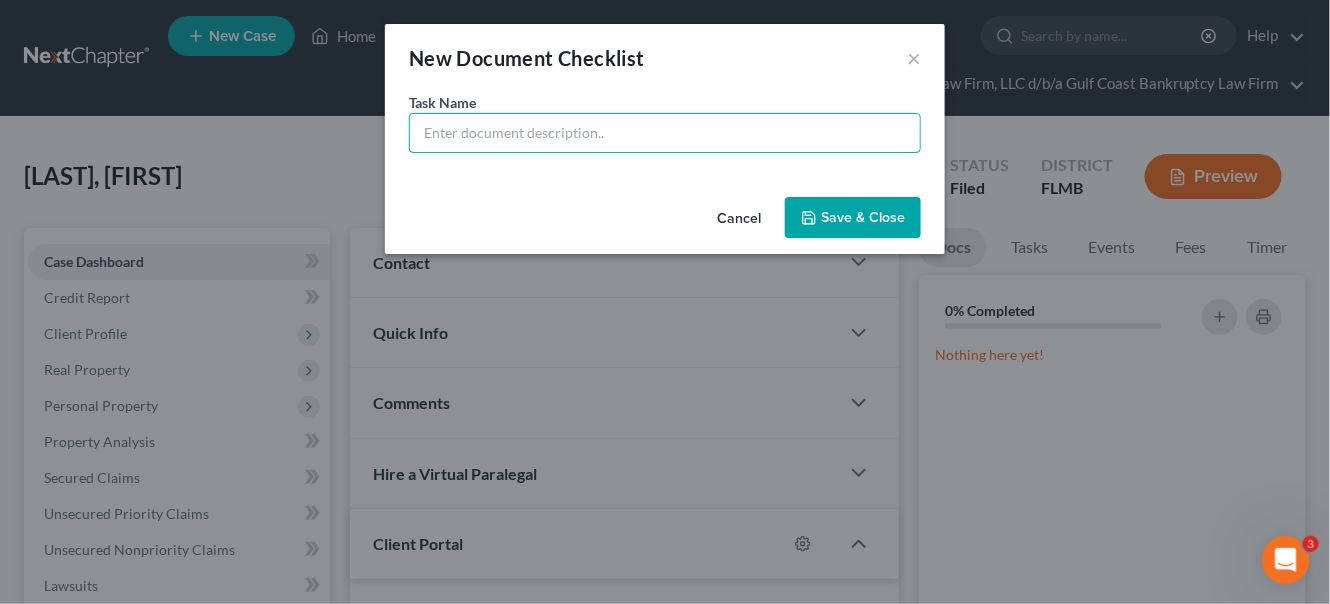 drag, startPoint x: 531, startPoint y: 140, endPoint x: 1329, endPoint y: 582, distance: 912.2324 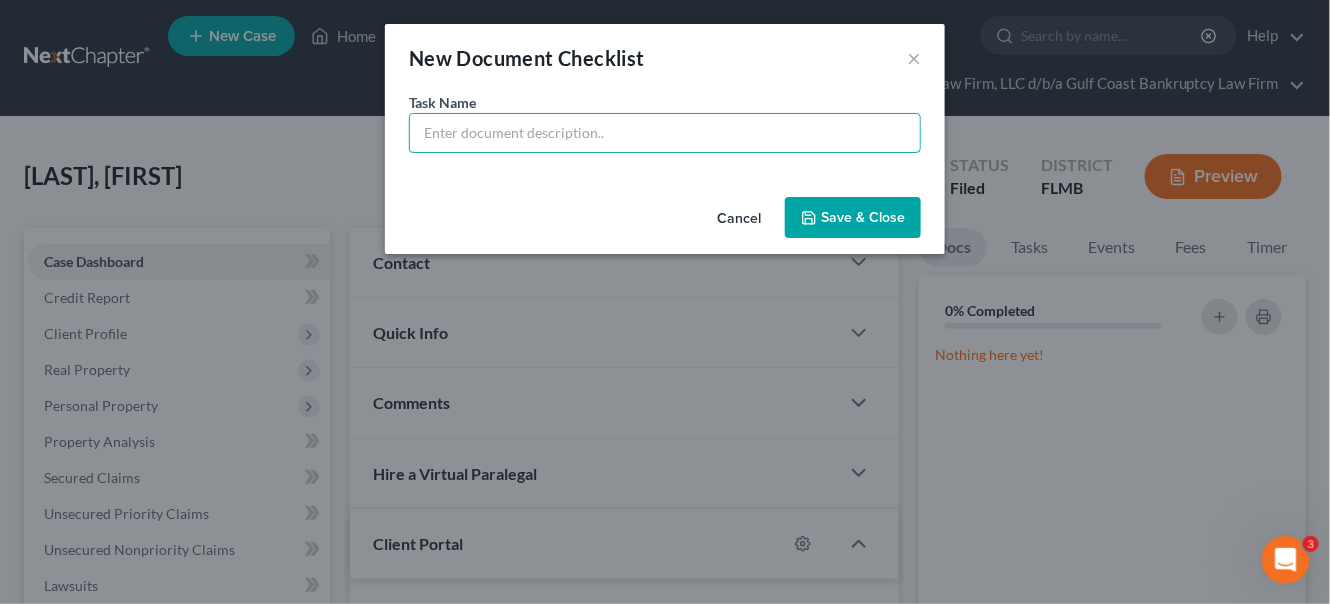 click at bounding box center [665, 133] 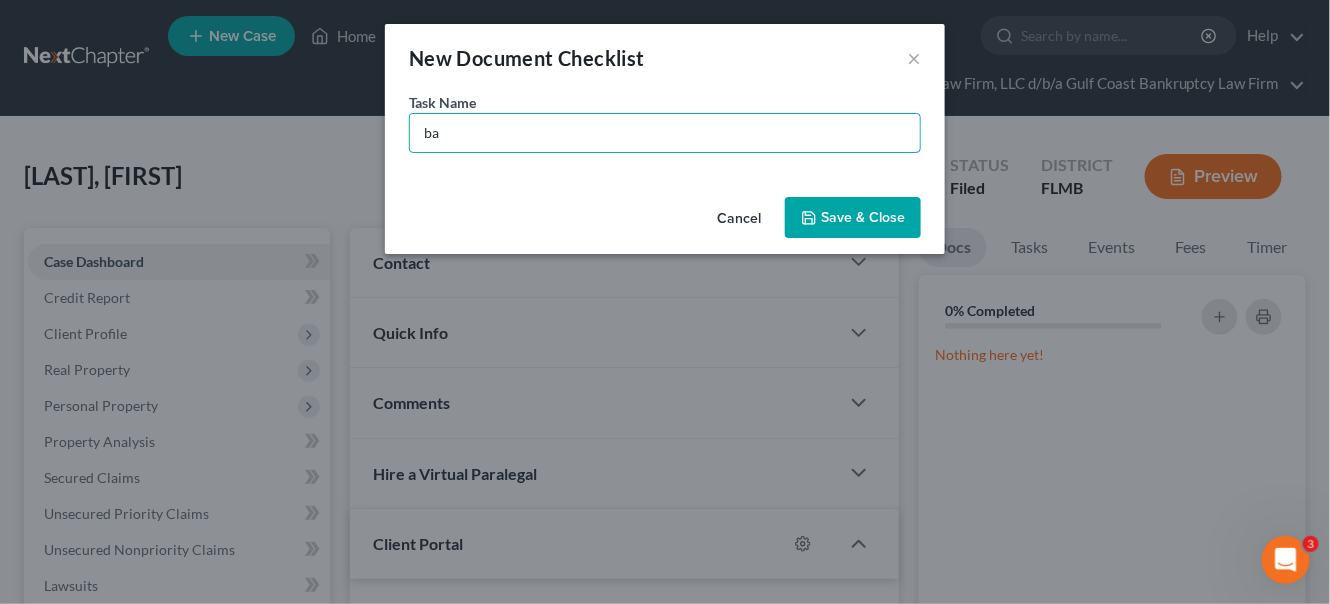 type on "b" 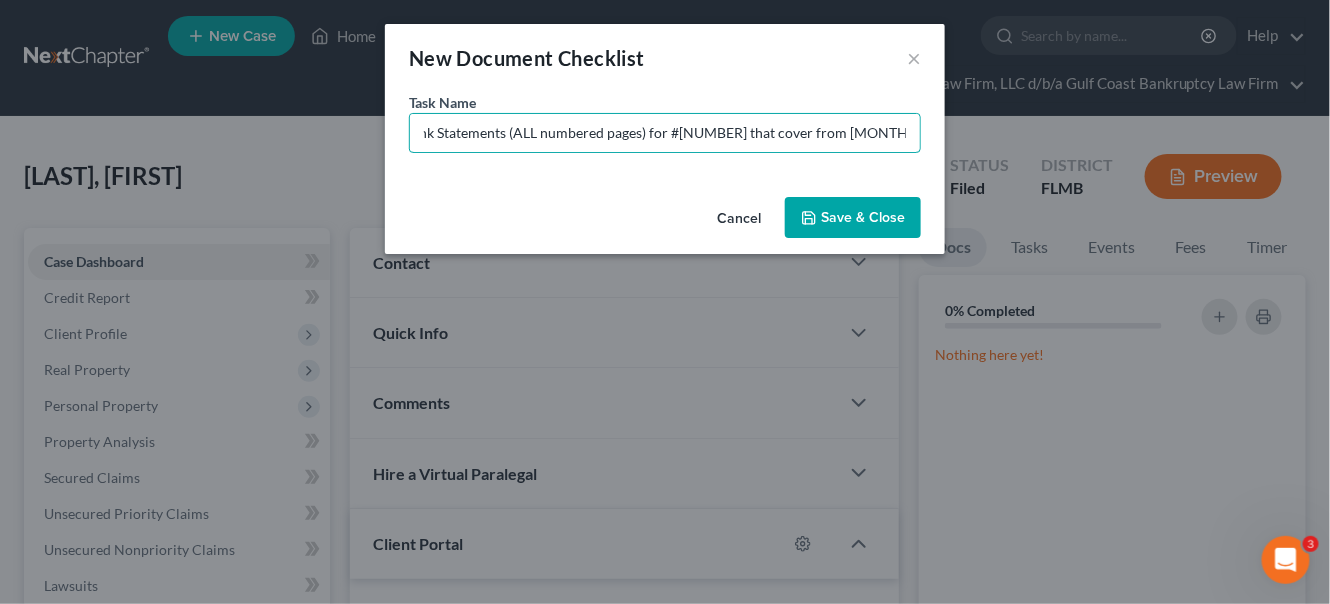 scroll, scrollTop: 0, scrollLeft: 200, axis: horizontal 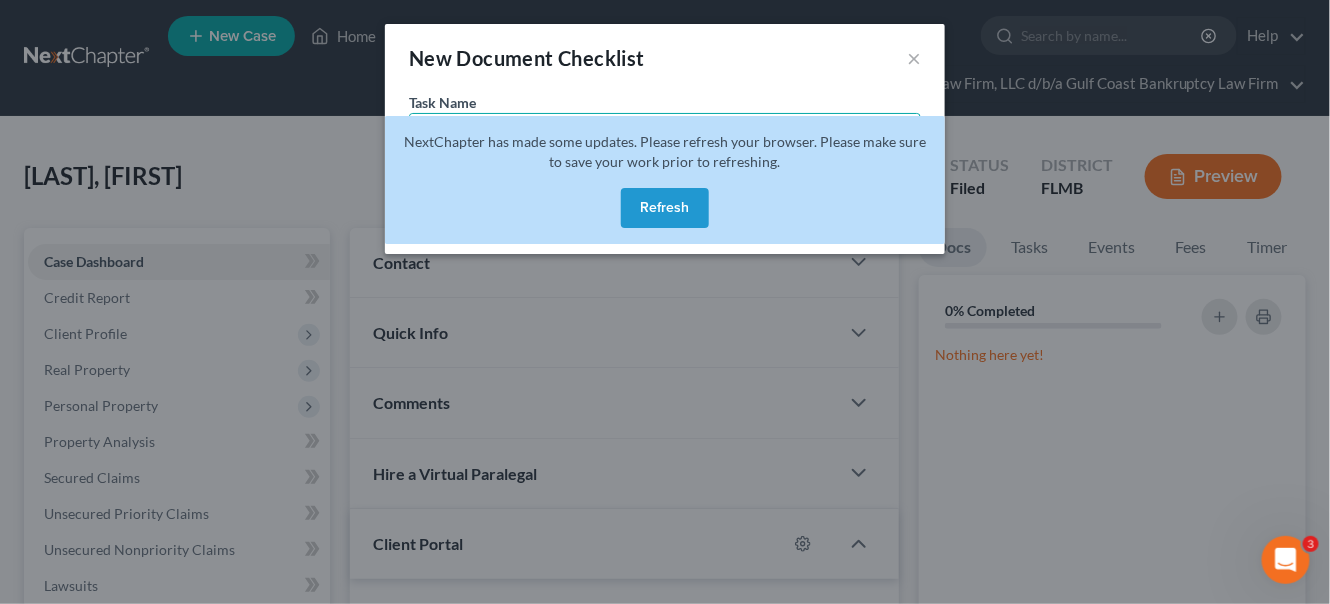 type on "BANK STATEMENTS: I need Bank Statements (ALL numbered pages) for #2322 that cover from June 1st to June" 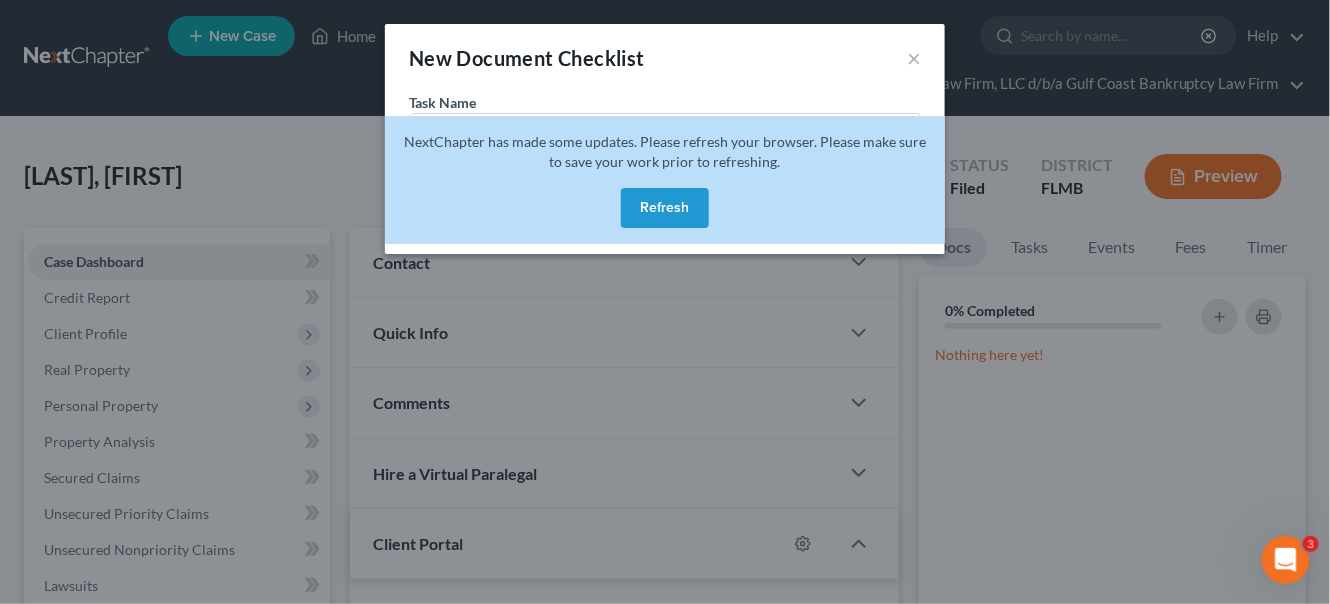scroll, scrollTop: 0, scrollLeft: 0, axis: both 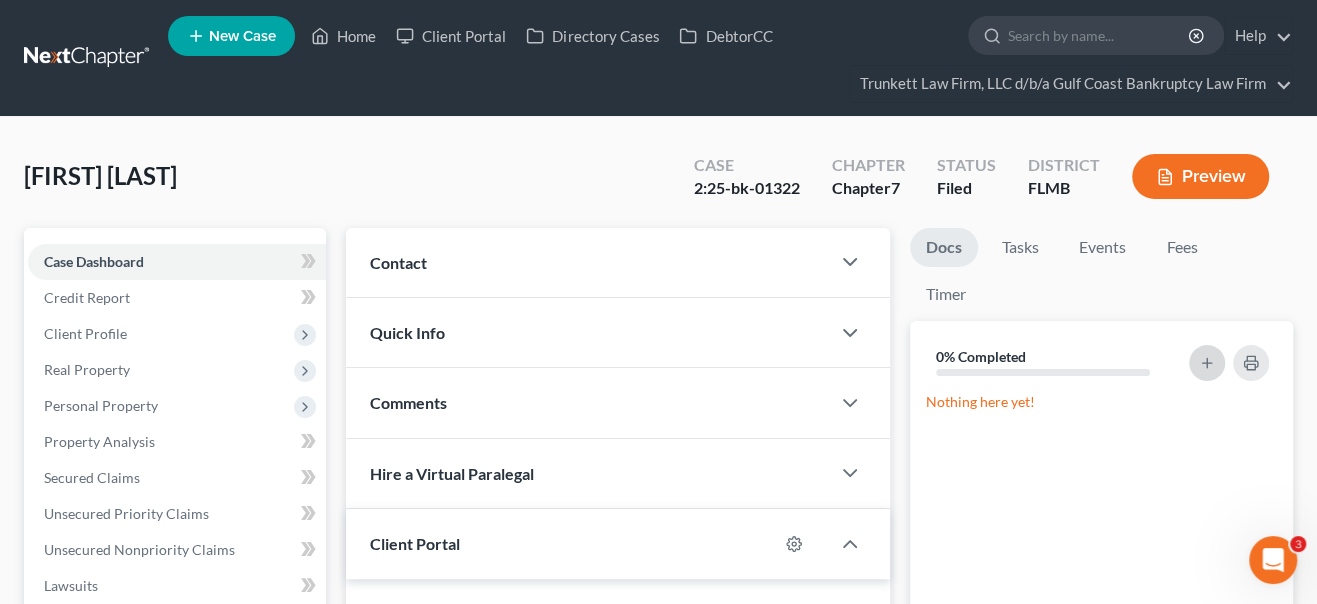 click 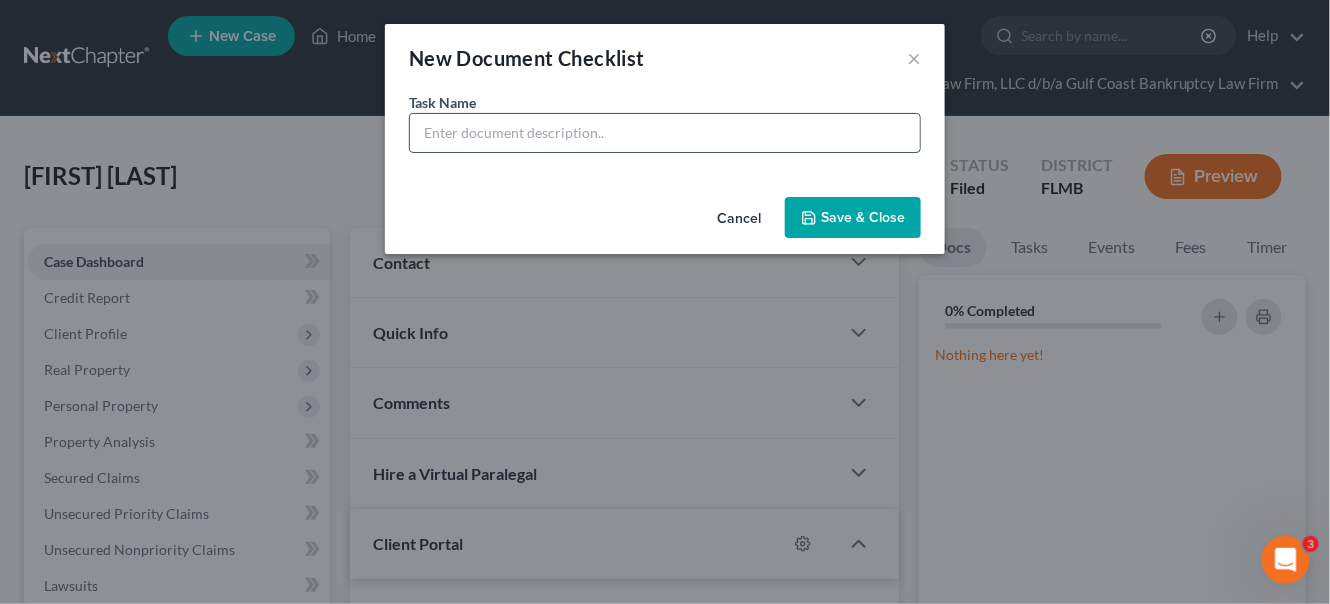 click at bounding box center (665, 133) 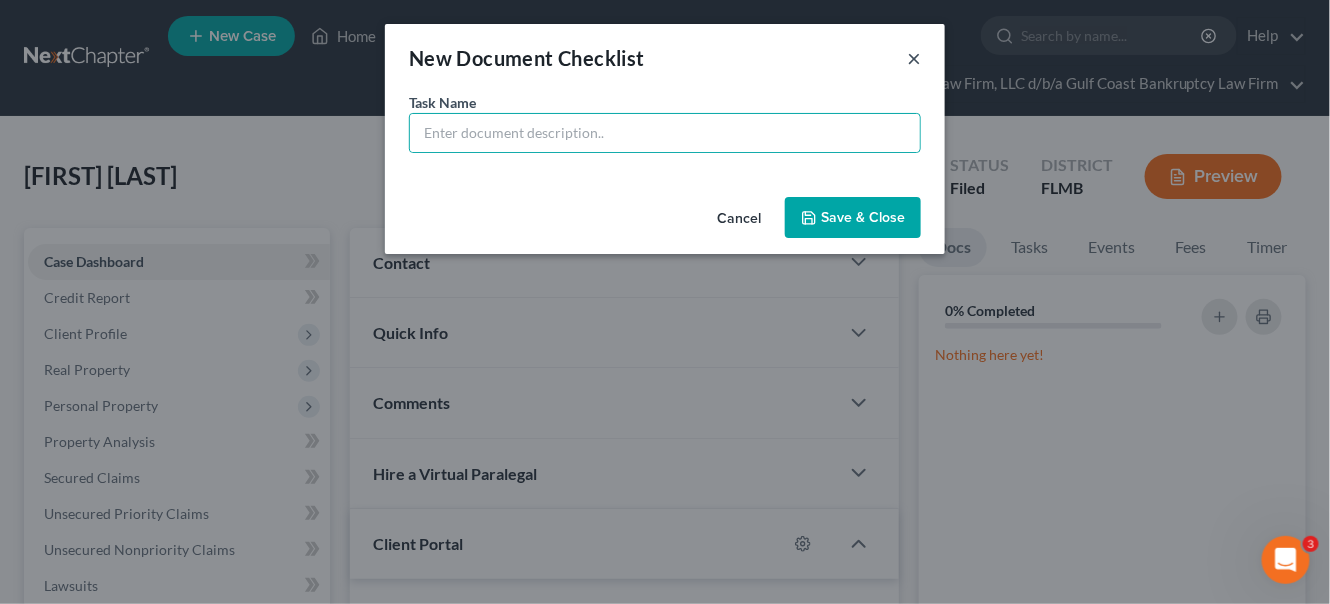 click on "×" at bounding box center [914, 58] 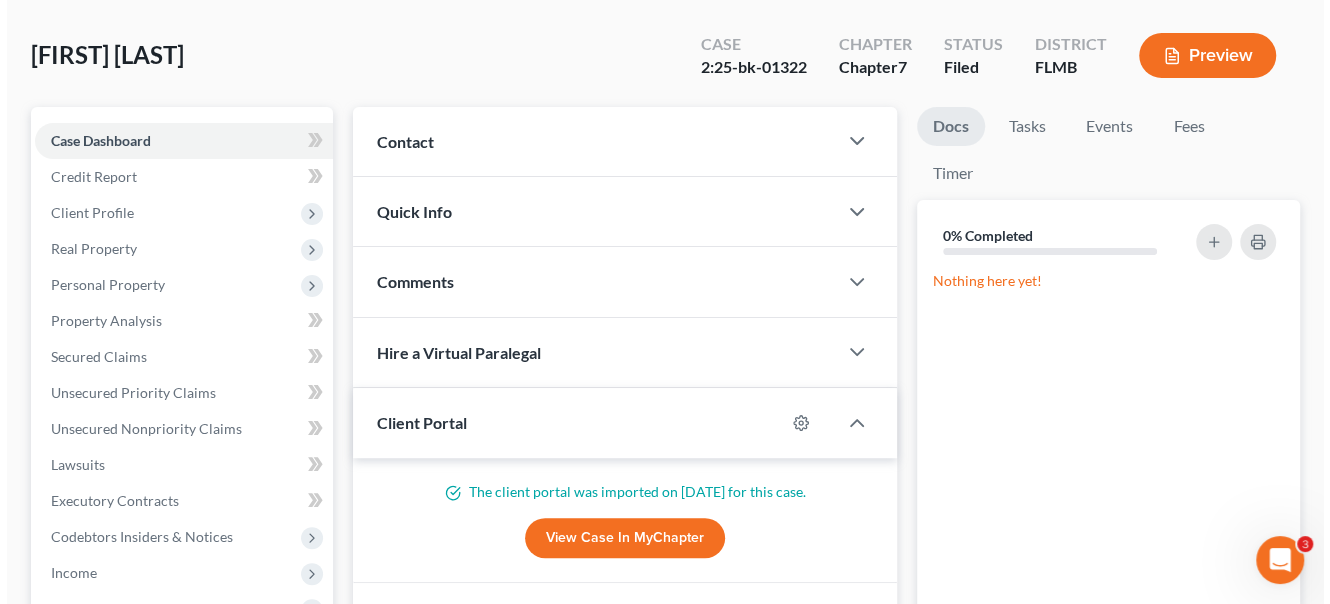 scroll, scrollTop: 0, scrollLeft: 0, axis: both 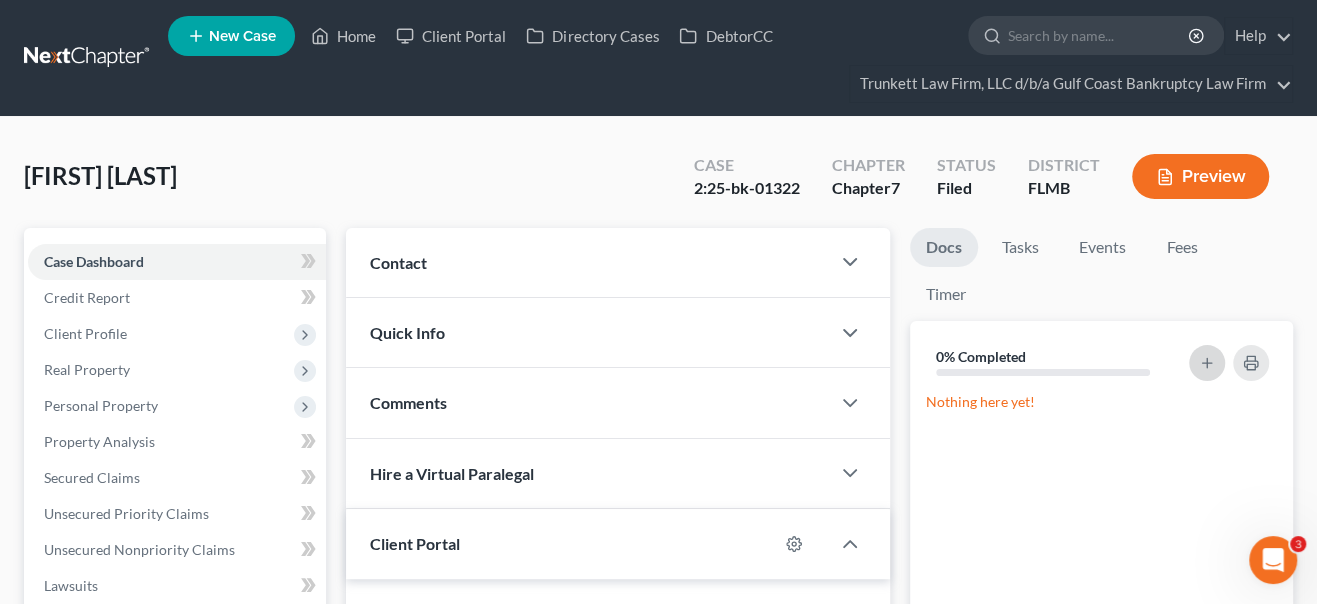 click 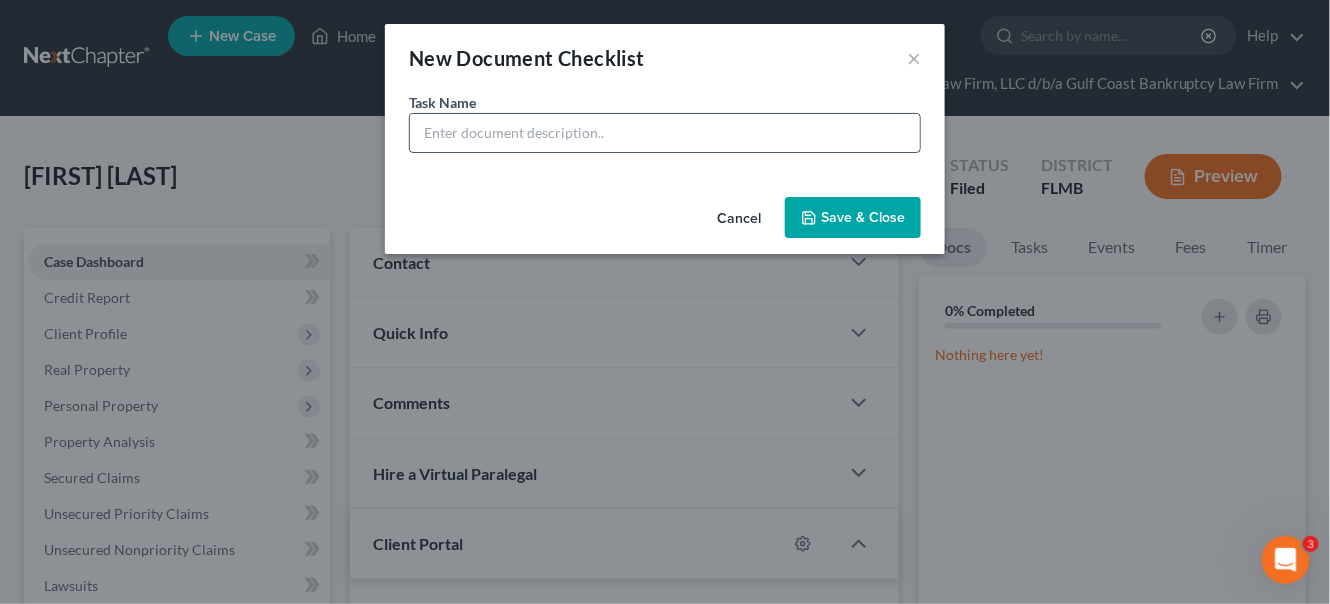 click at bounding box center [665, 133] 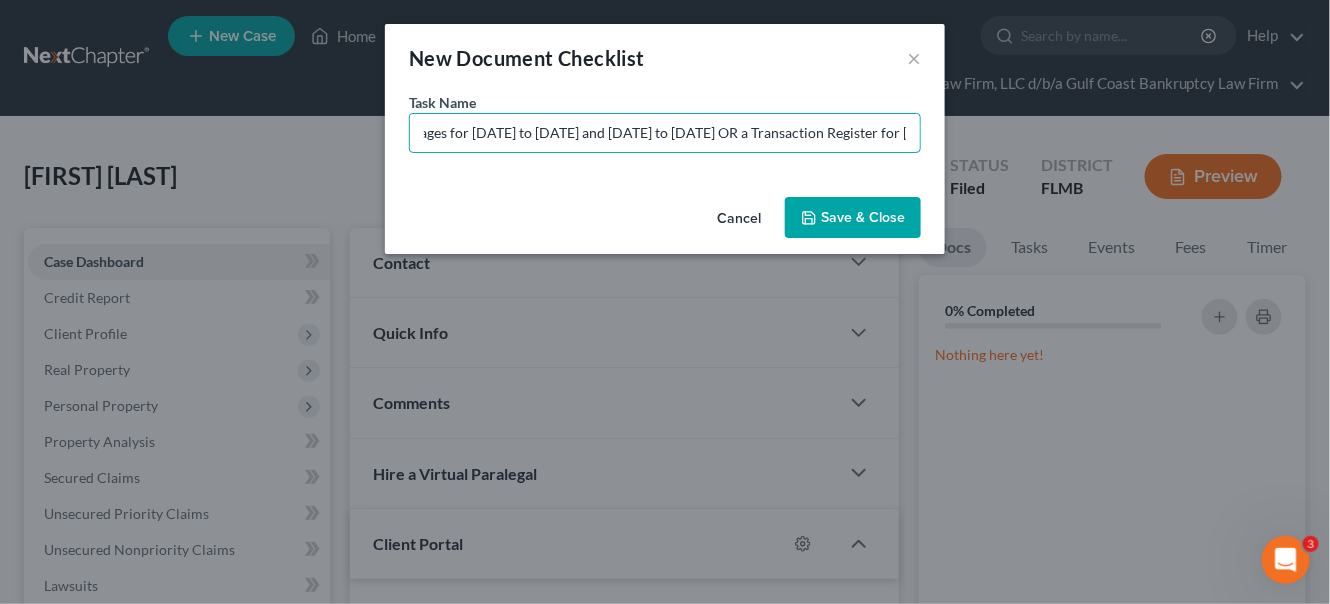 scroll, scrollTop: 0, scrollLeft: 495, axis: horizontal 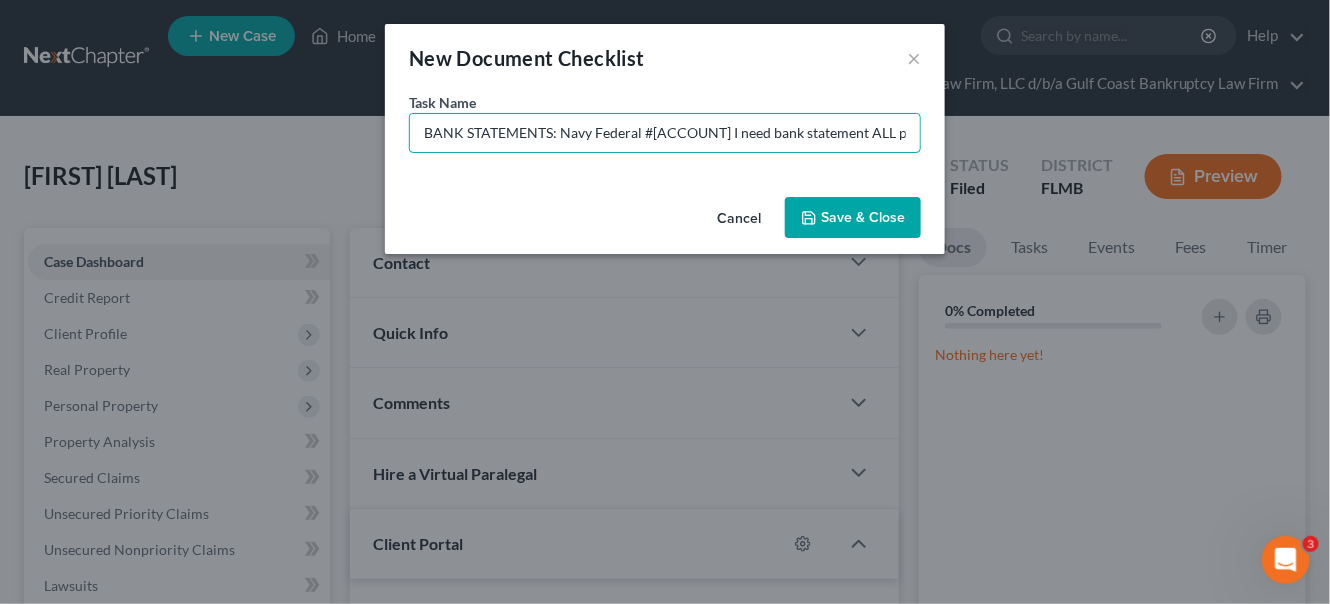 drag, startPoint x: 909, startPoint y: 130, endPoint x: 339, endPoint y: 133, distance: 570.0079 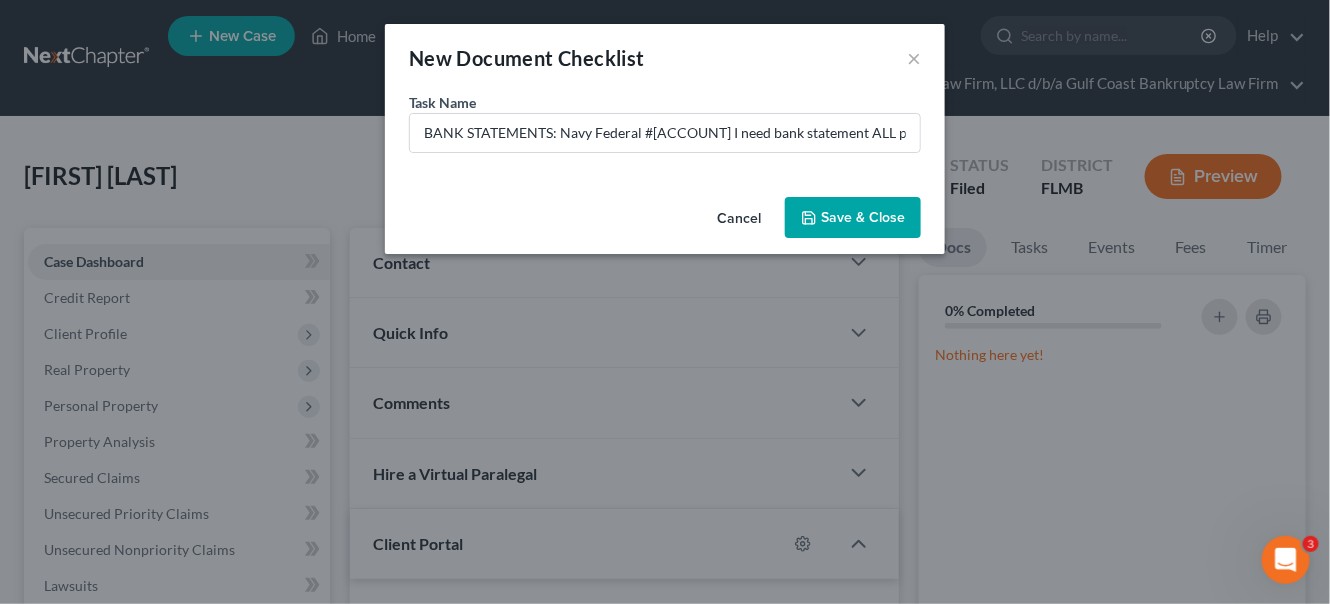 click on "Save & Close" at bounding box center [853, 218] 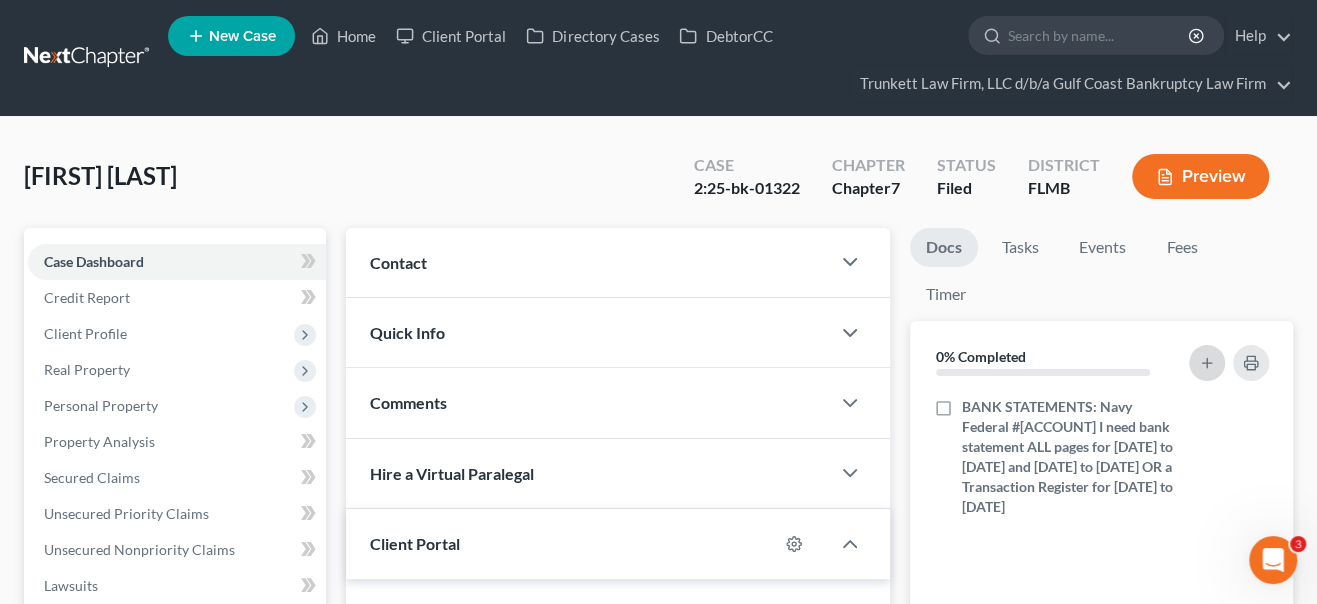 click 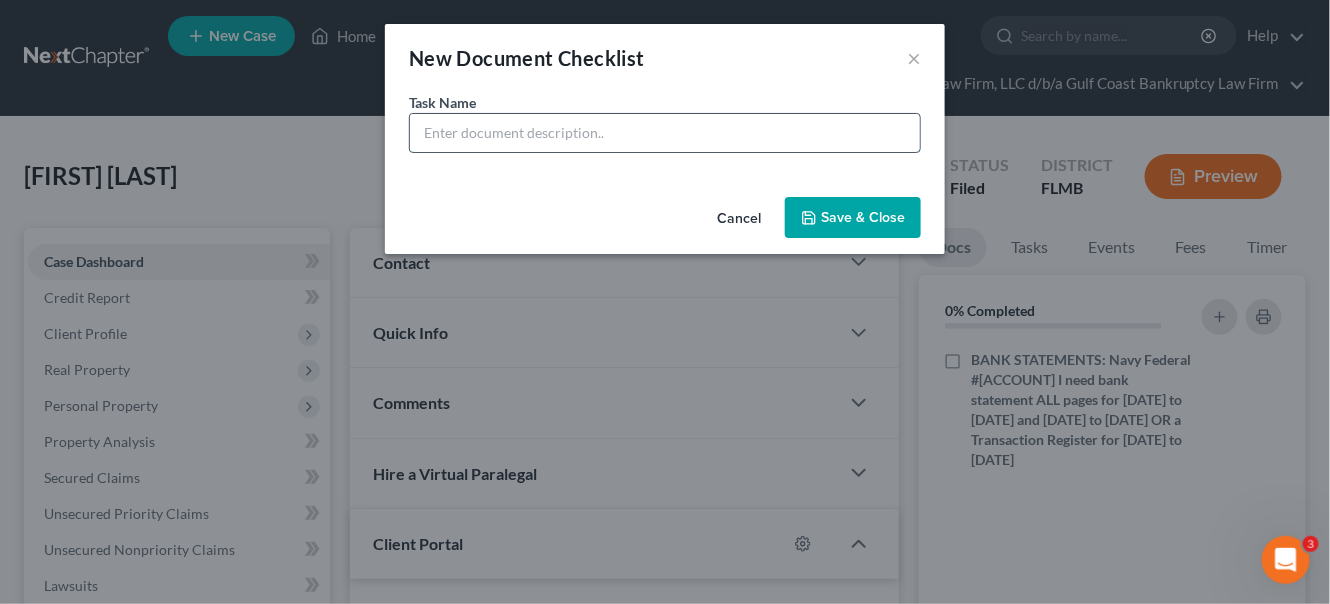 click at bounding box center (665, 133) 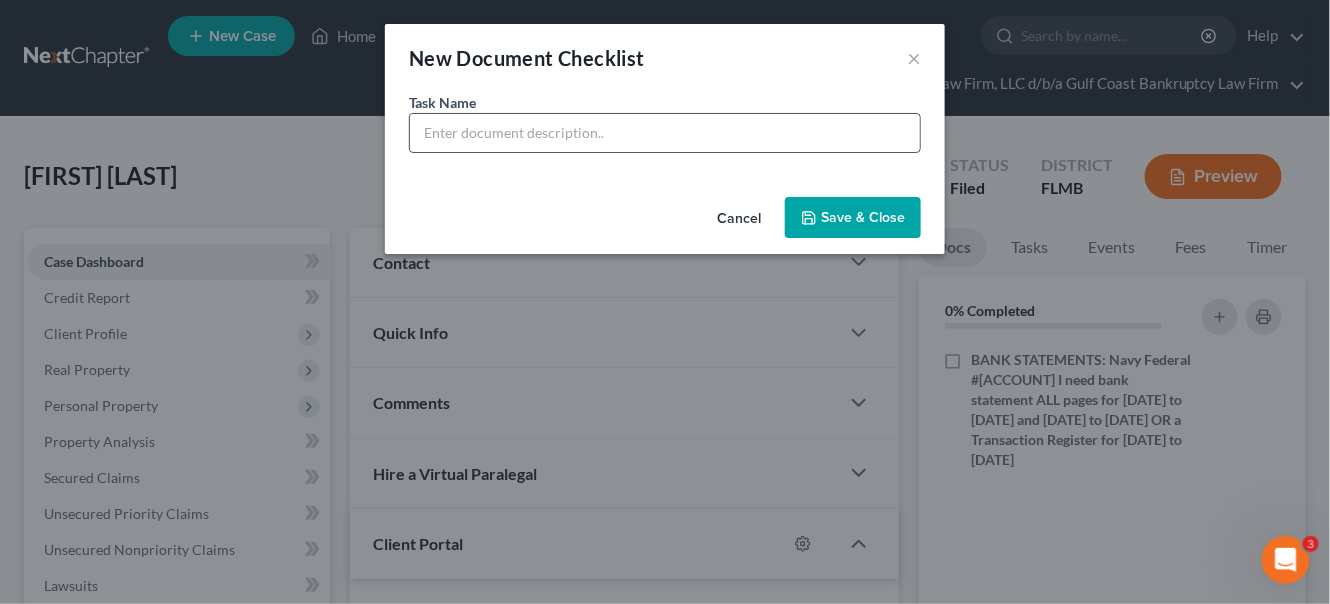 paste on "BANK STATEMENTS: Navy Federal #[ACCOUNT] I need bank statement ALL pages for [DATE] to [DATE] and [DATE] to [DATE] OR a Transaction Register for [DATE] to [DATE]" 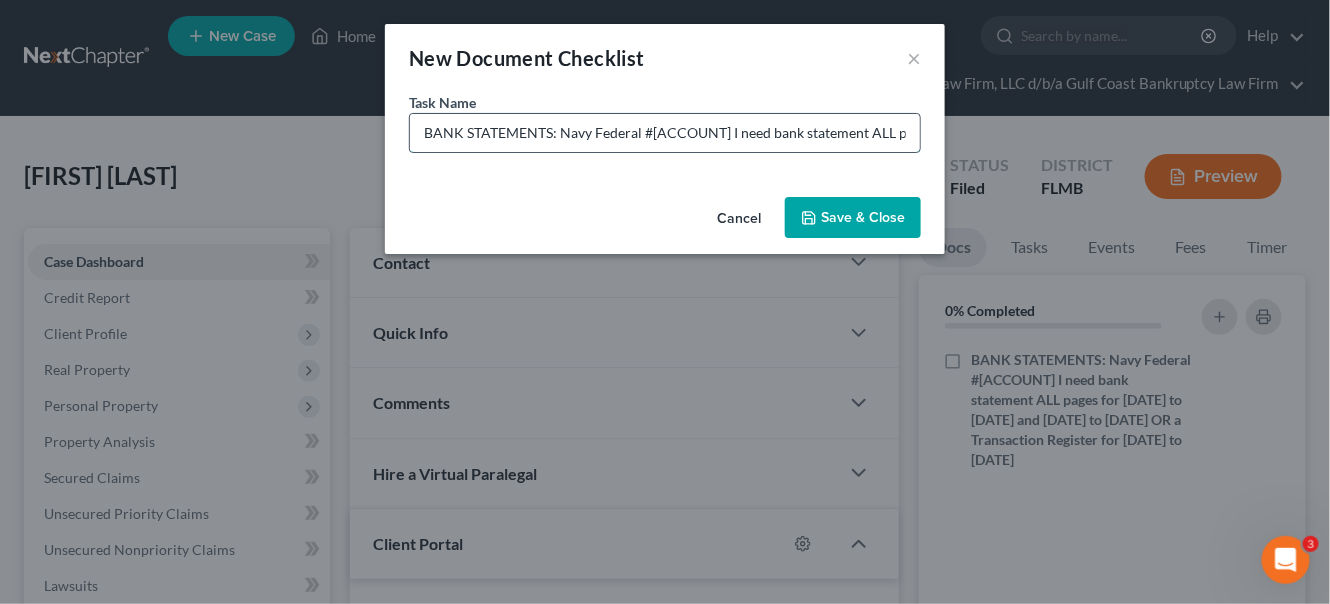 scroll, scrollTop: 0, scrollLeft: 495, axis: horizontal 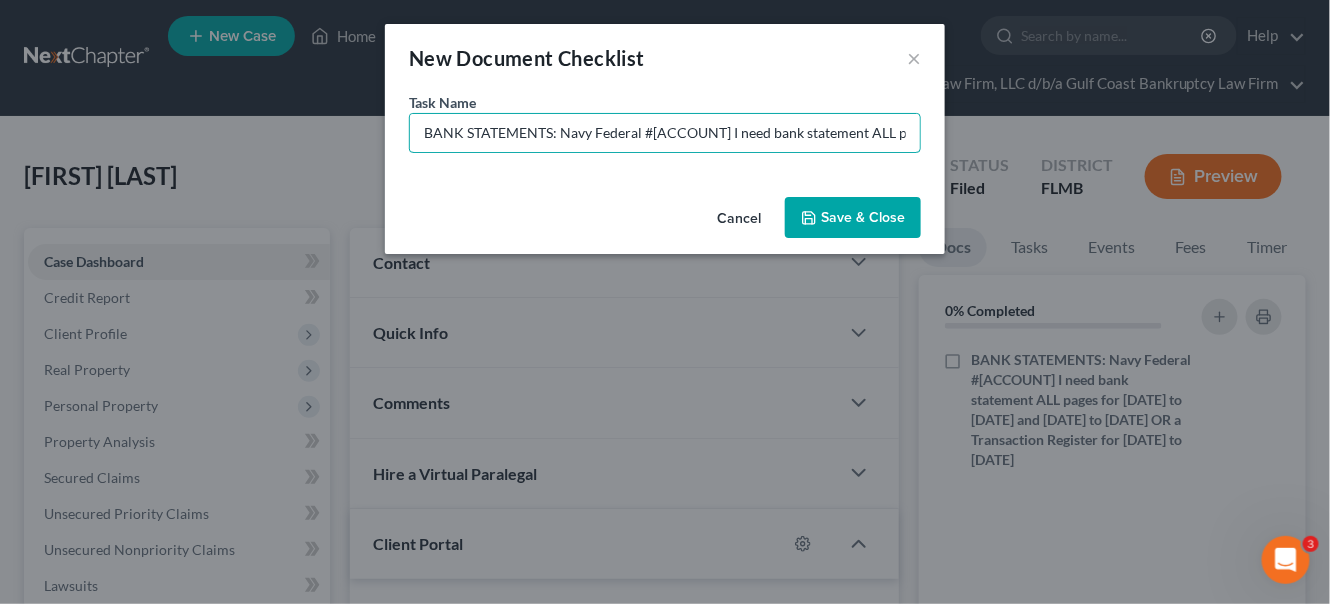 drag, startPoint x: 521, startPoint y: 133, endPoint x: 380, endPoint y: 135, distance: 141.01419 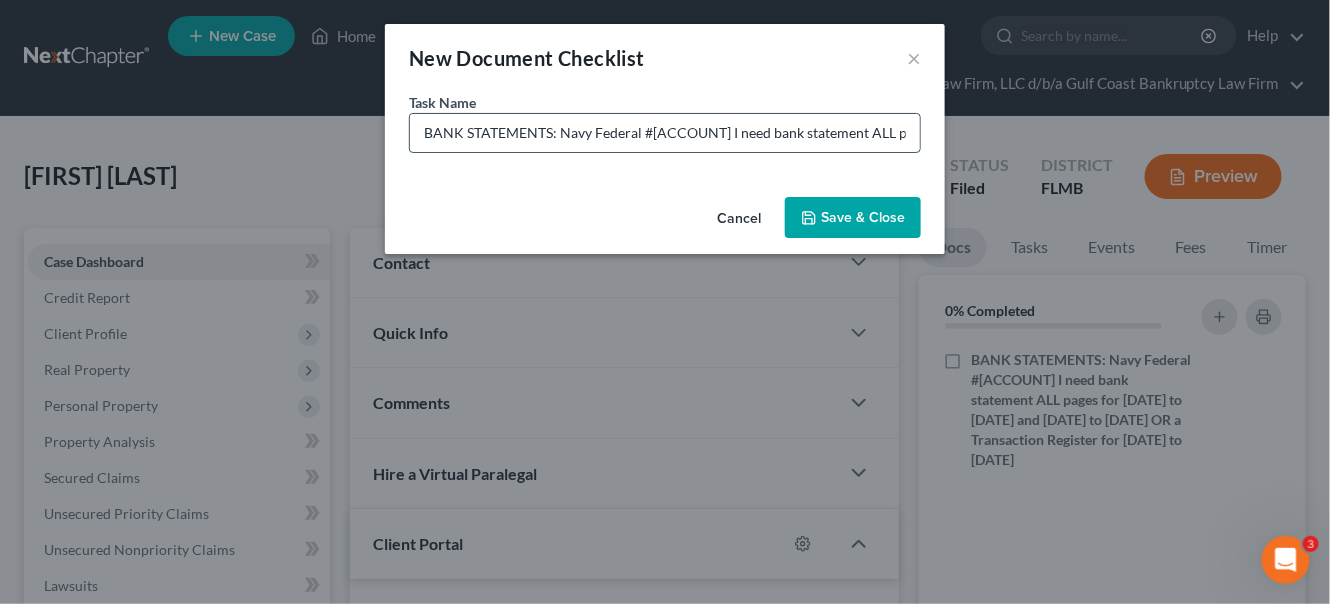 click on "BANK STATEMENTS: Navy Federal #[ACCOUNT] I need bank statement ALL pages for [DATE] to [DATE] and [DATE] to [DATE] OR a Transaction Register for [DATE] to [DATE]" at bounding box center (665, 133) 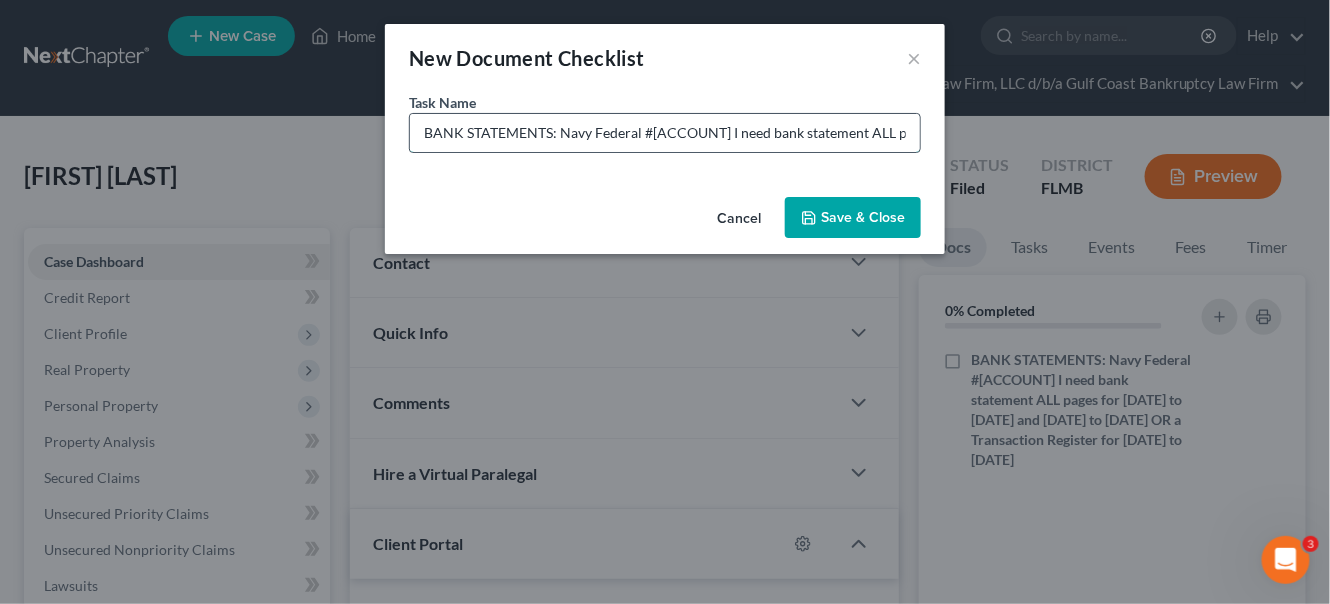 drag, startPoint x: 679, startPoint y: 131, endPoint x: 658, endPoint y: 133, distance: 21.095022 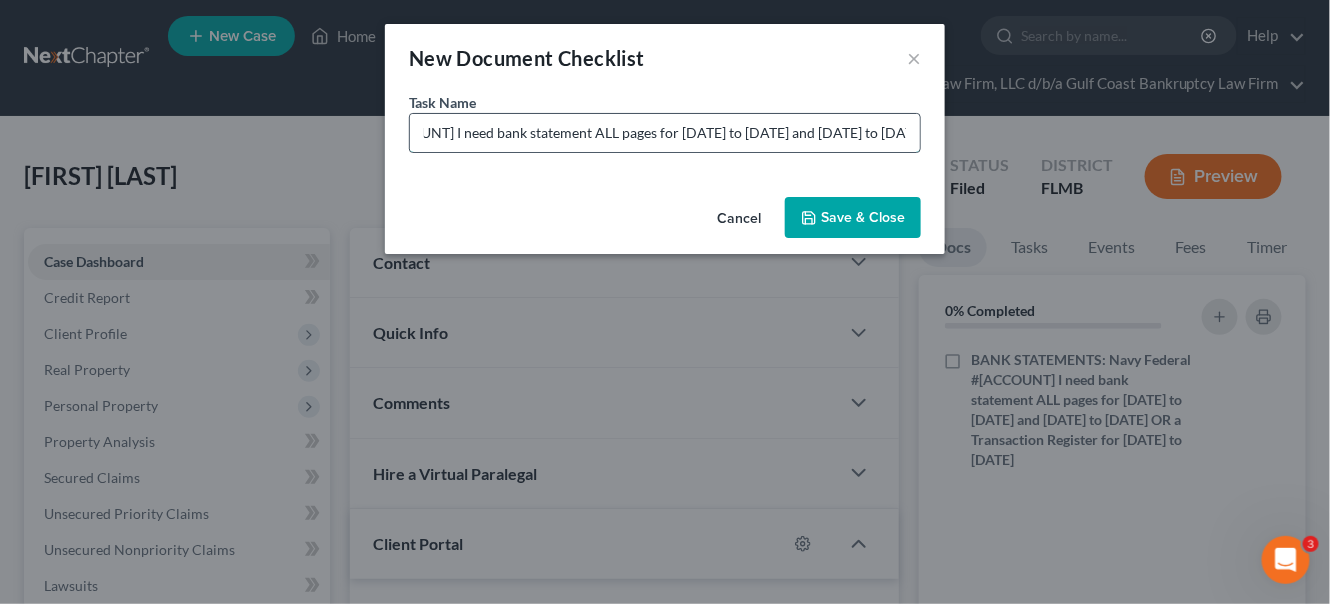 scroll, scrollTop: 0, scrollLeft: 378, axis: horizontal 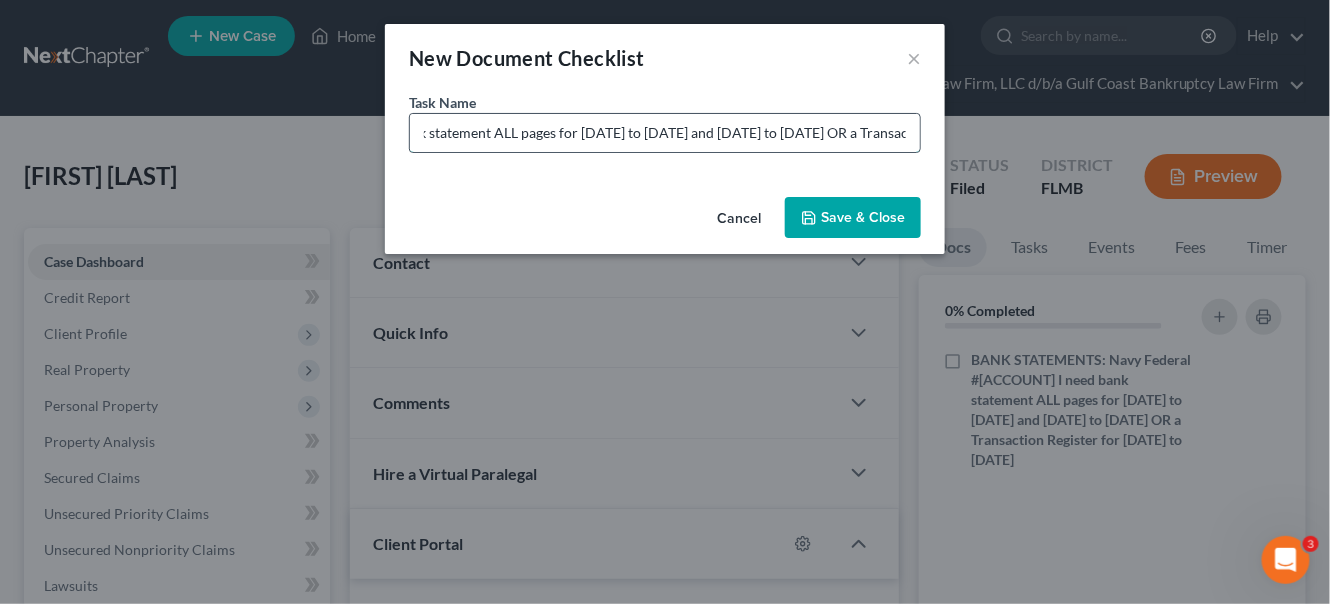drag, startPoint x: 893, startPoint y: 137, endPoint x: 833, endPoint y: 126, distance: 61 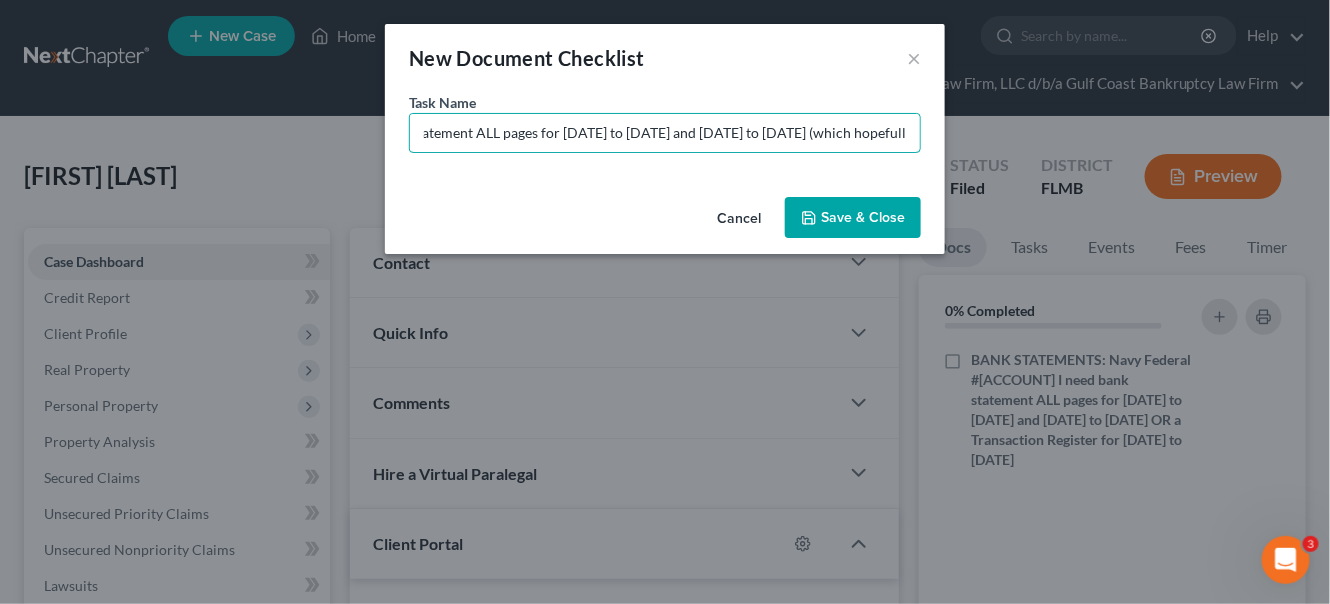 scroll, scrollTop: 0, scrollLeft: 399, axis: horizontal 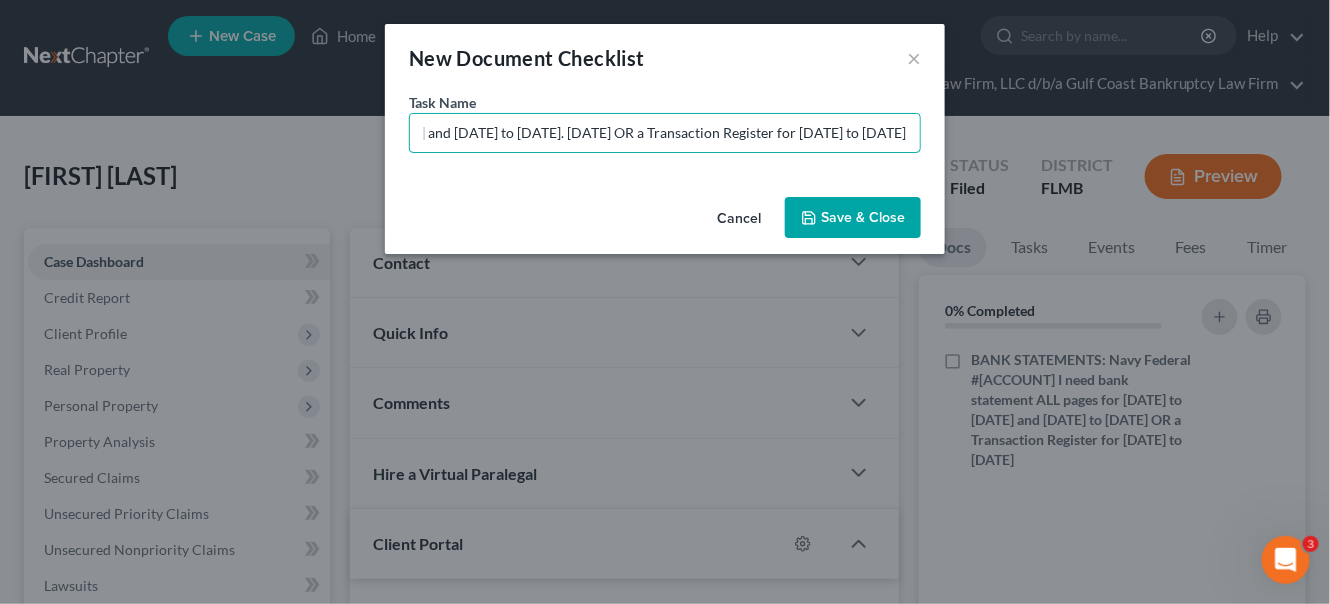 drag, startPoint x: 904, startPoint y: 131, endPoint x: 936, endPoint y: 136, distance: 32.38827 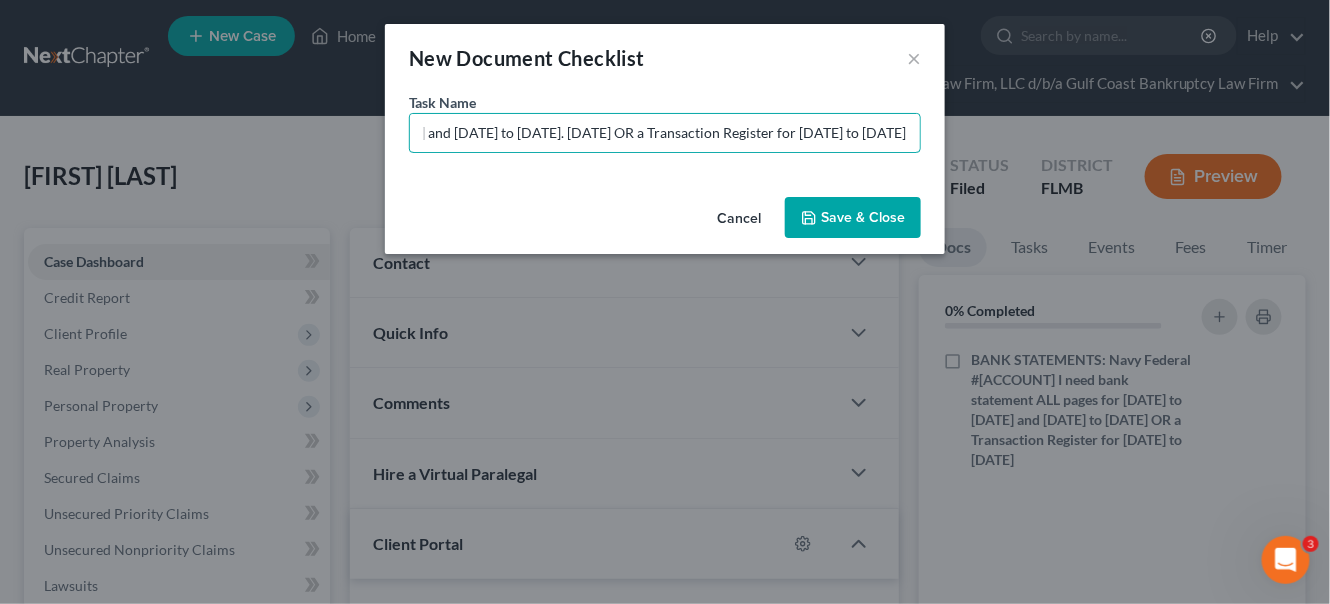 click on "Task Name
*
BANK STATEMENTS: Navy Federal #[ACCOUNT] I need bank statement ALL pages for [DATE] to [DATE] and [DATE] to [DATE] (which hopefully is after [DATE]. /31 OR a Transaction Register for [DATE] to [DATE]" at bounding box center (665, 140) 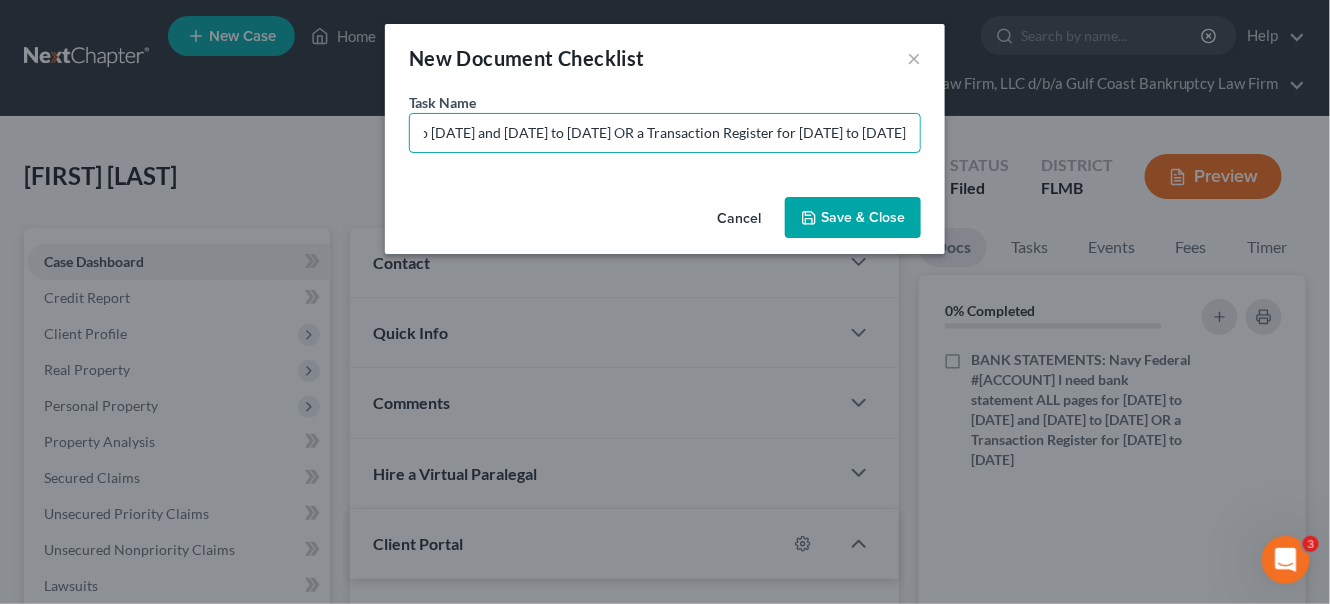 scroll, scrollTop: 0, scrollLeft: 781, axis: horizontal 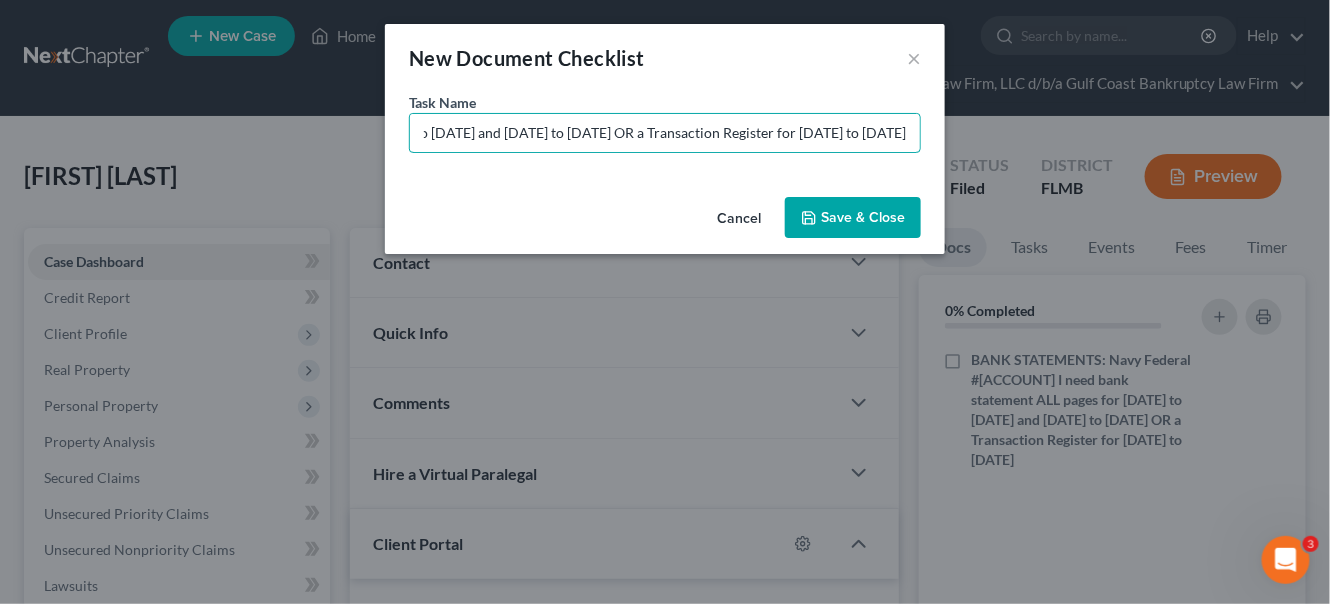 type on "BANK STATEMENTS: Navy Federal #[ACCOUNT] I need bank statement ALL pages for [DATE] to [DATE] and [DATE] to [DATE] OR a Transaction Register for [DATE] to [DATE]" 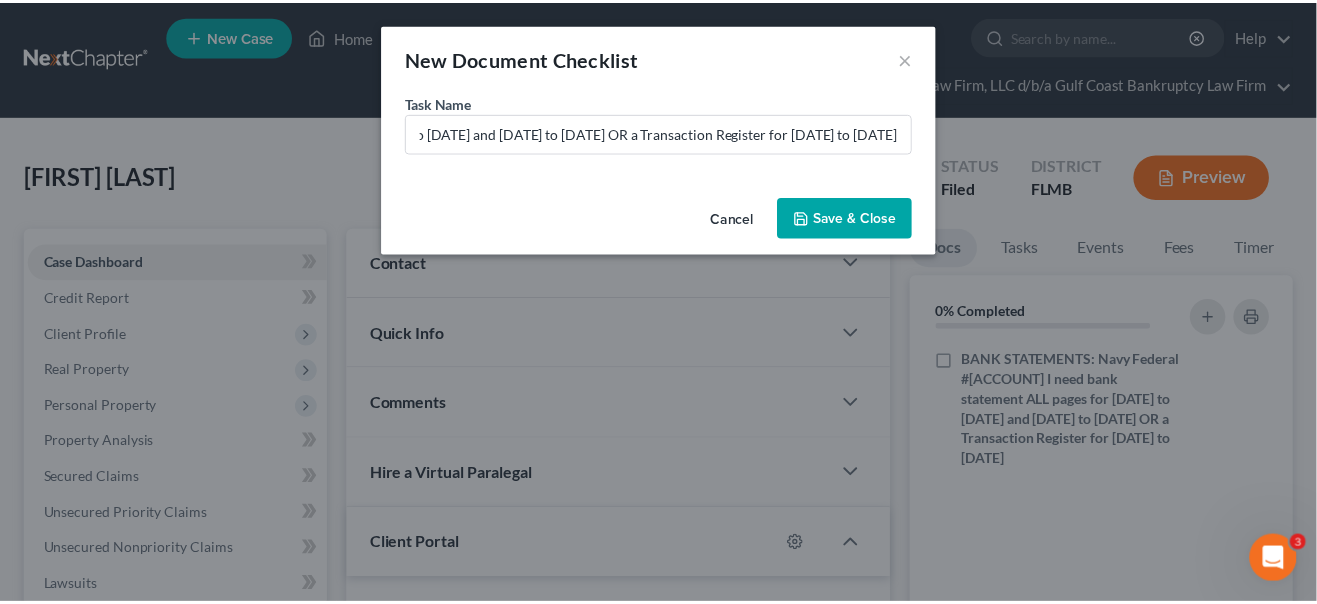 scroll, scrollTop: 0, scrollLeft: 0, axis: both 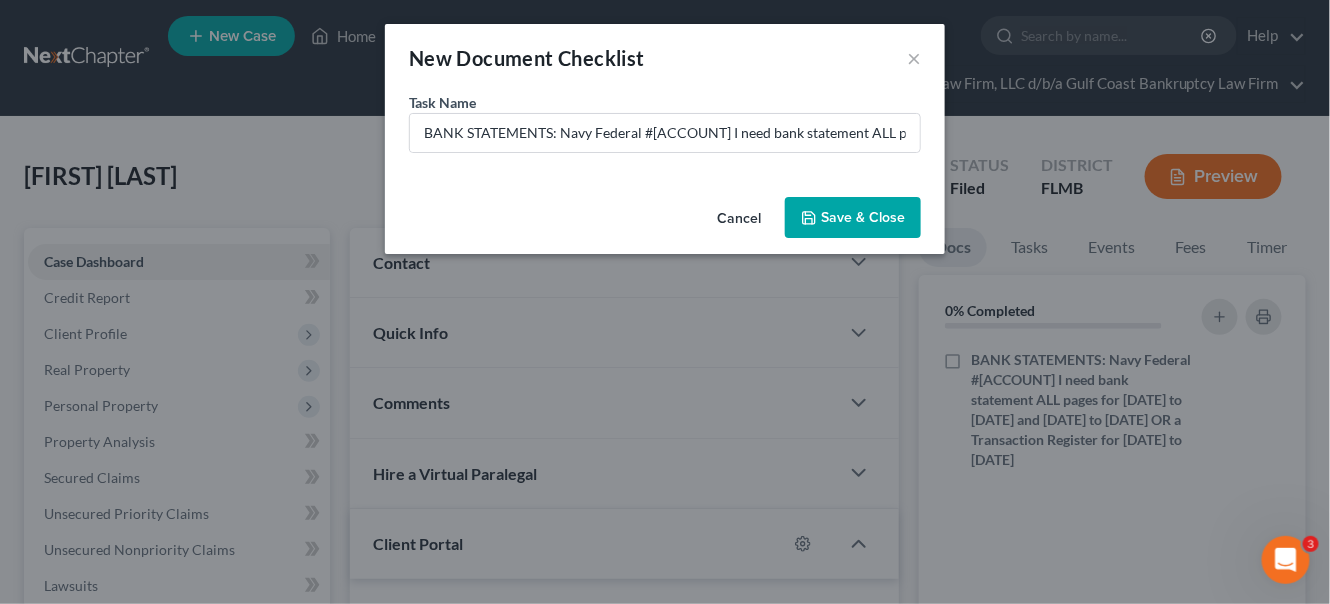 click on "Save & Close" at bounding box center (853, 218) 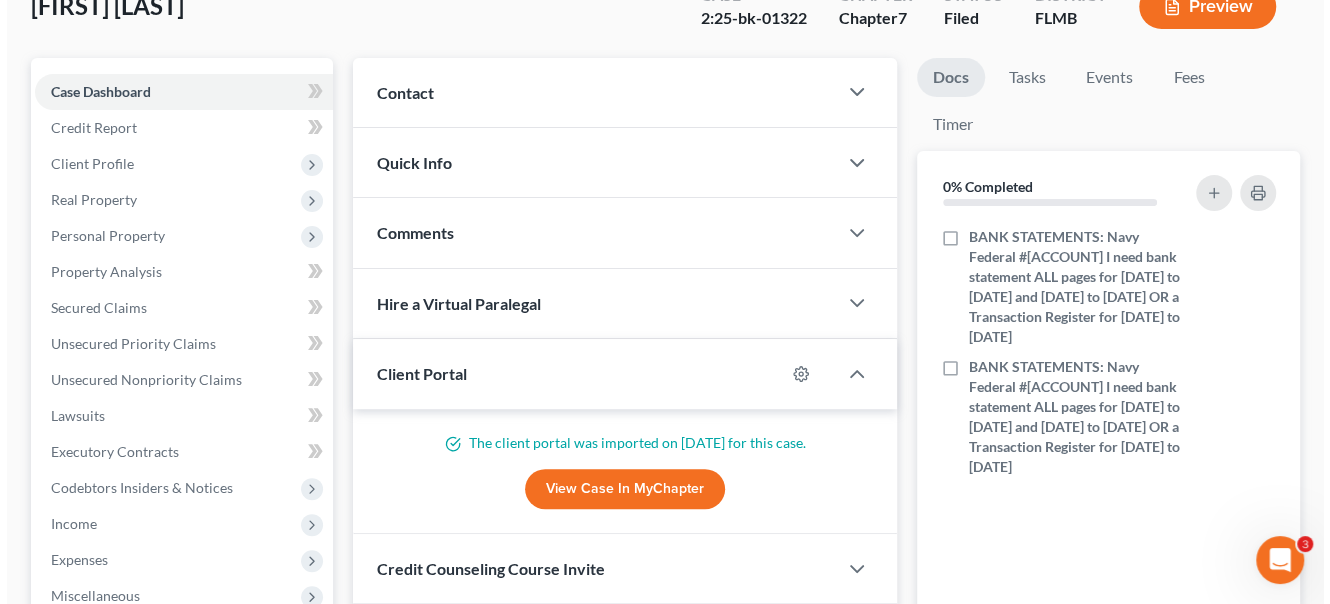 scroll, scrollTop: 182, scrollLeft: 0, axis: vertical 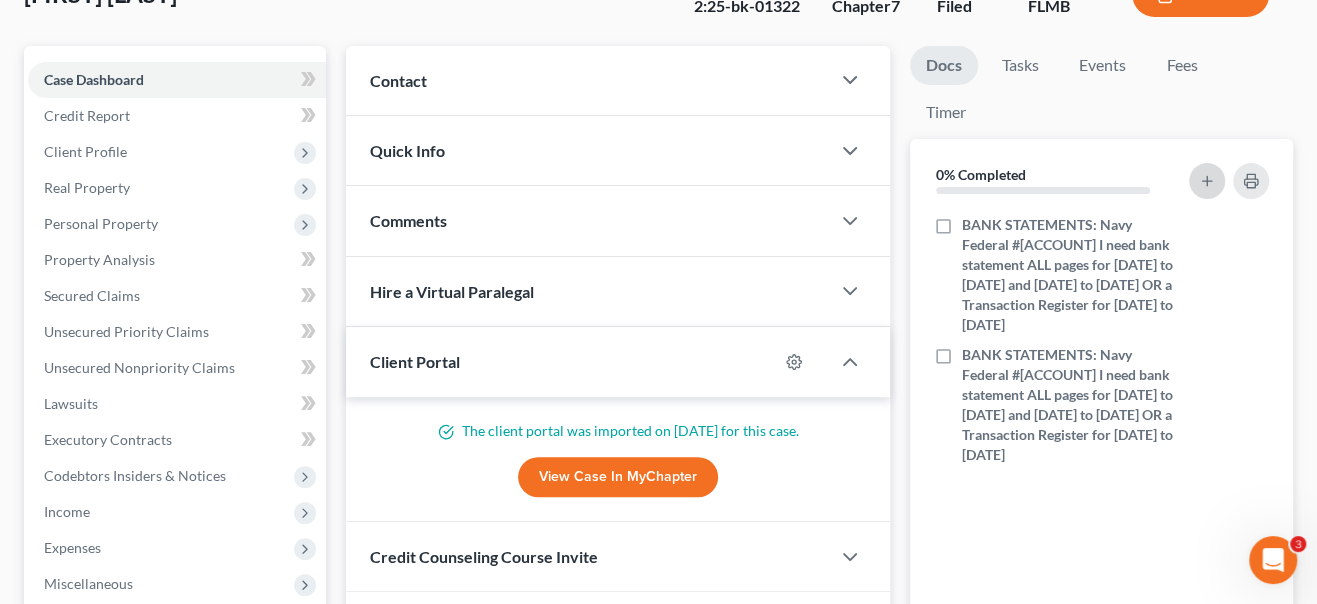 click 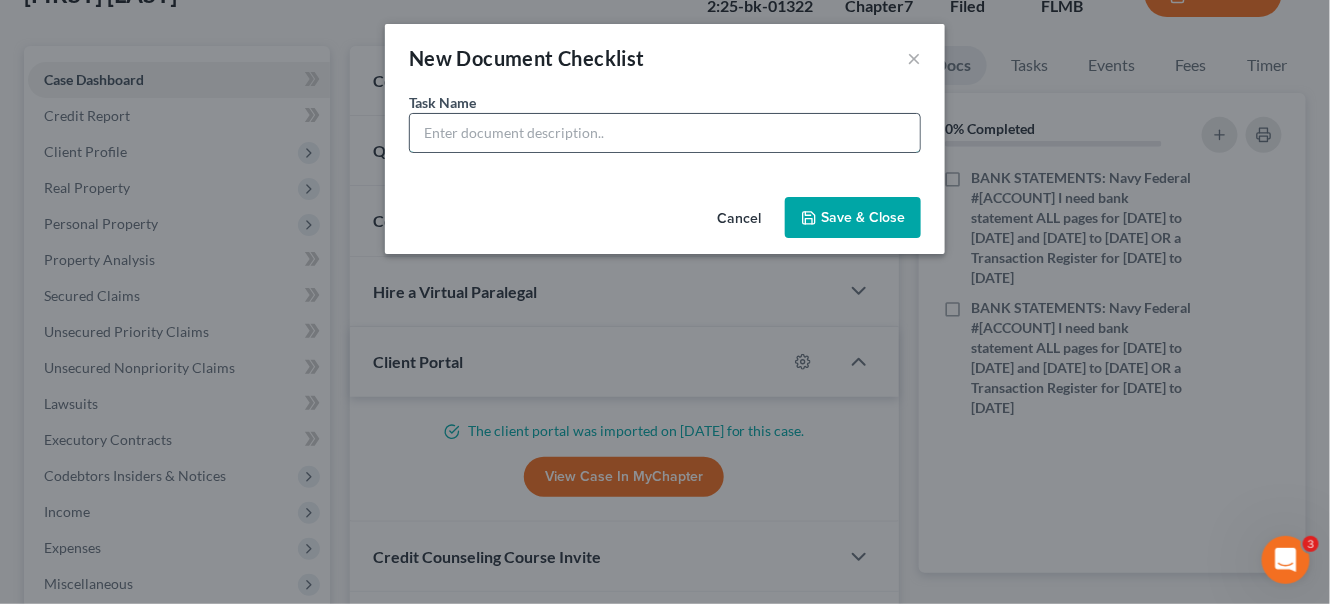 click at bounding box center (665, 133) 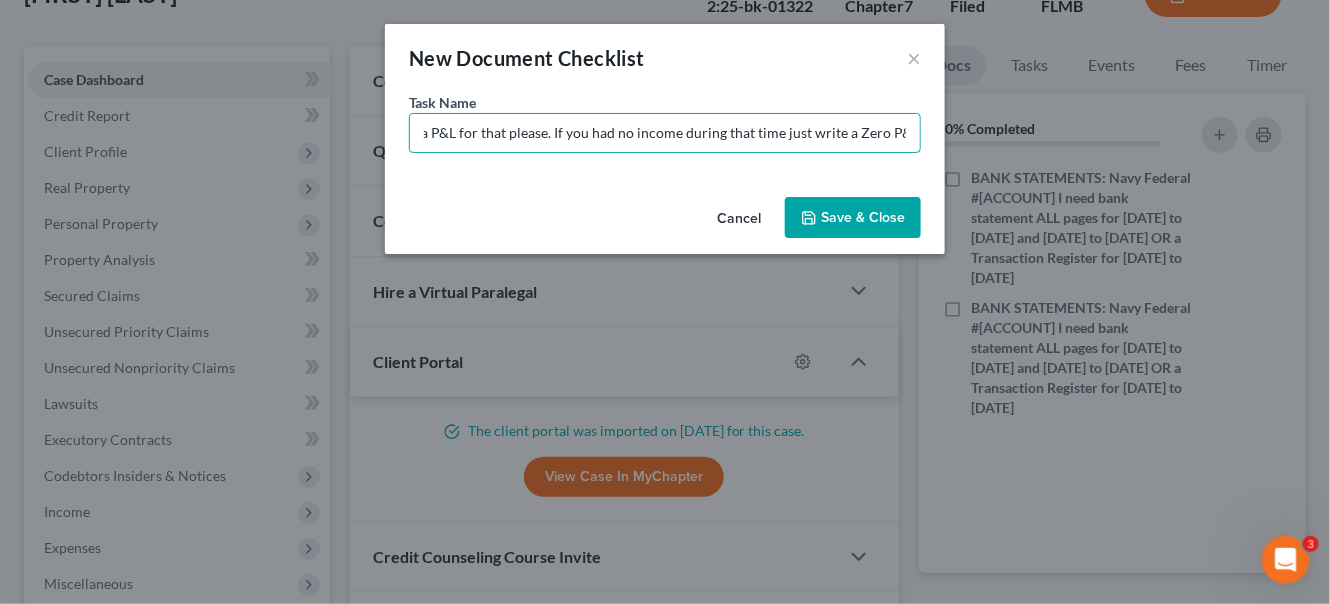 scroll, scrollTop: 0, scrollLeft: 433, axis: horizontal 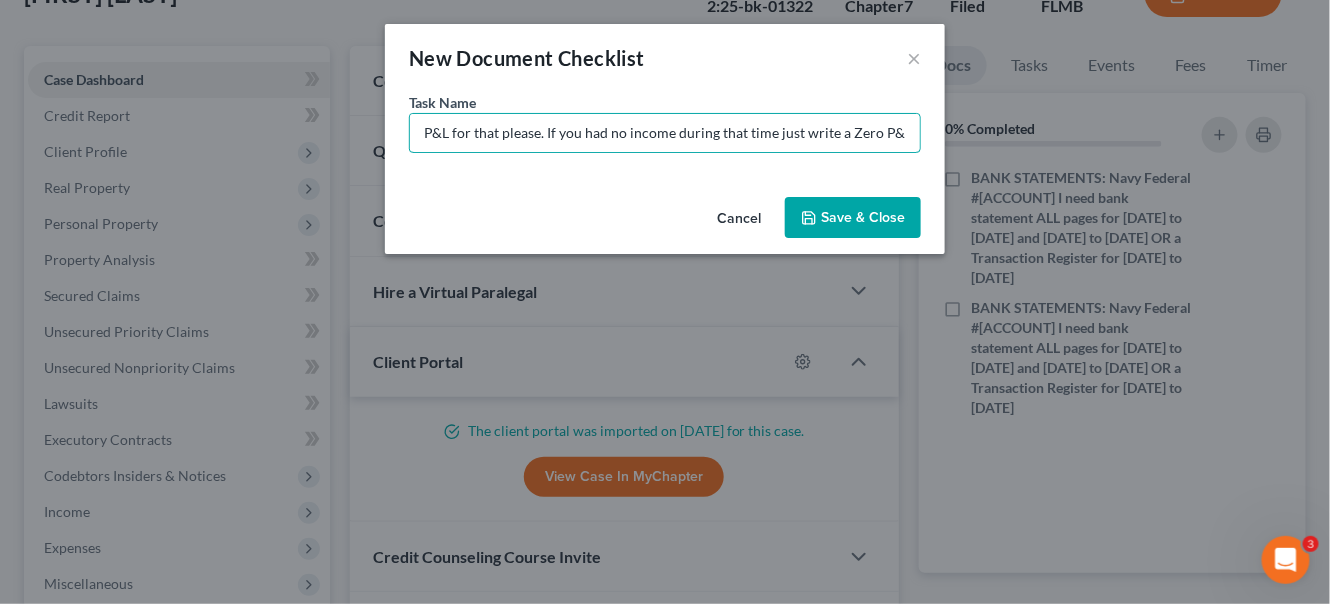 type on "INCOME: If you had any income from [DATE] through [DATE] I need a P&L for that please. If you had no income during that time just write a Zero P&L" 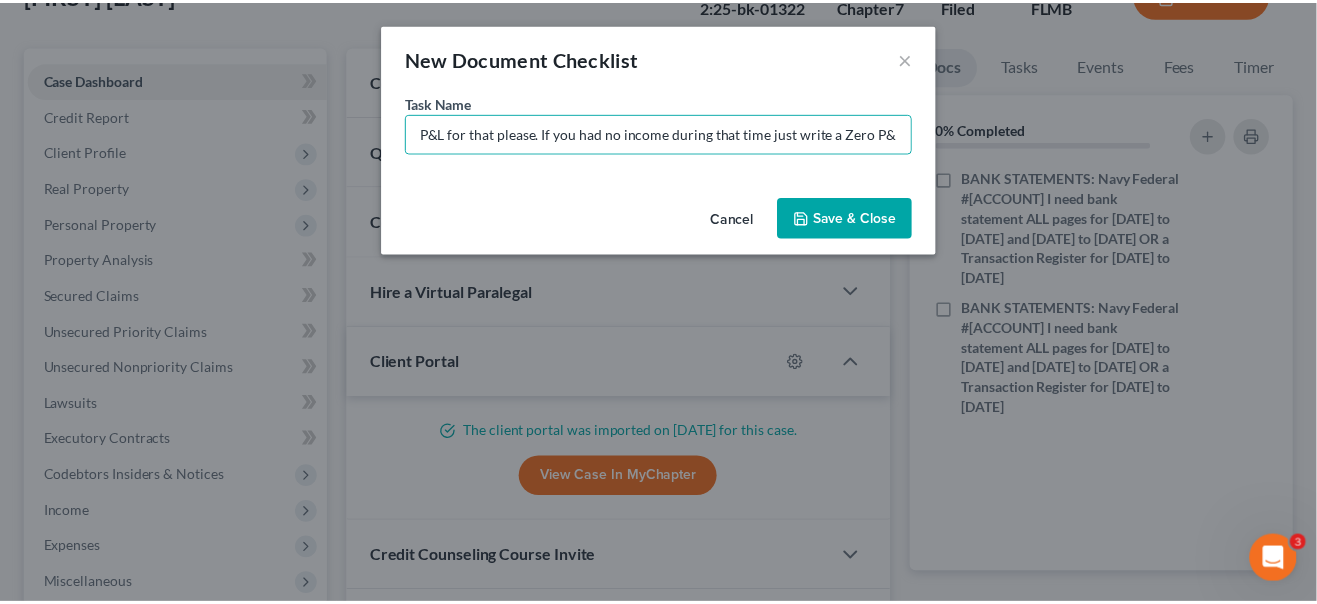scroll, scrollTop: 0, scrollLeft: 0, axis: both 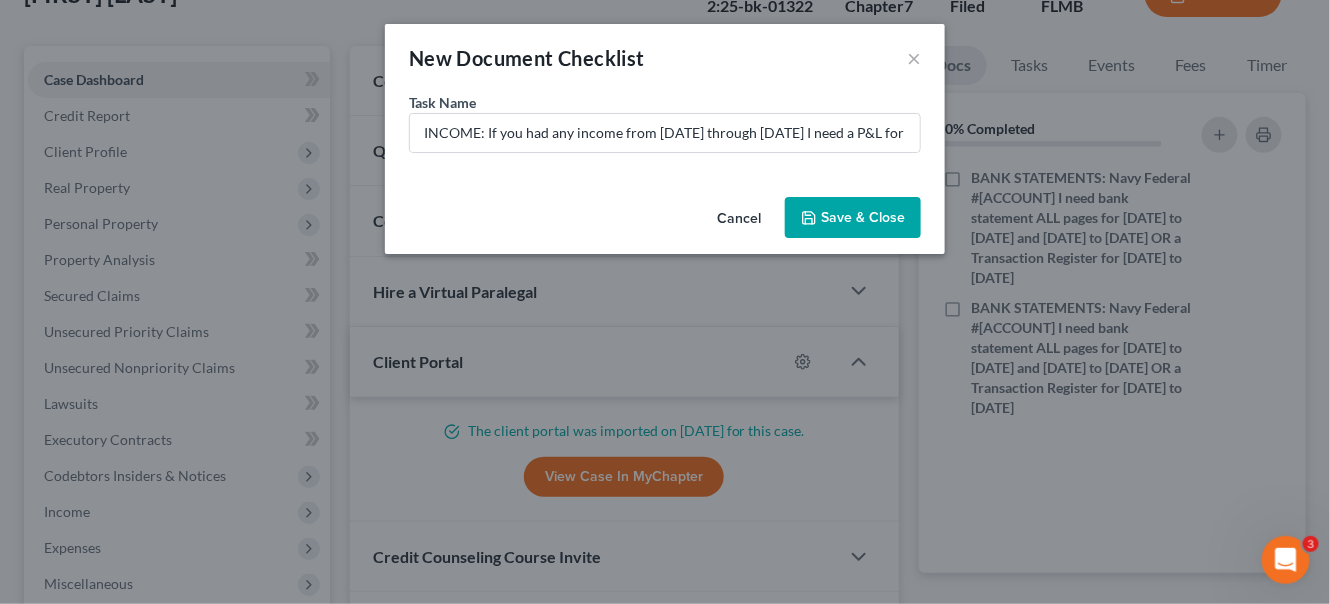 click on "Save & Close" at bounding box center [853, 218] 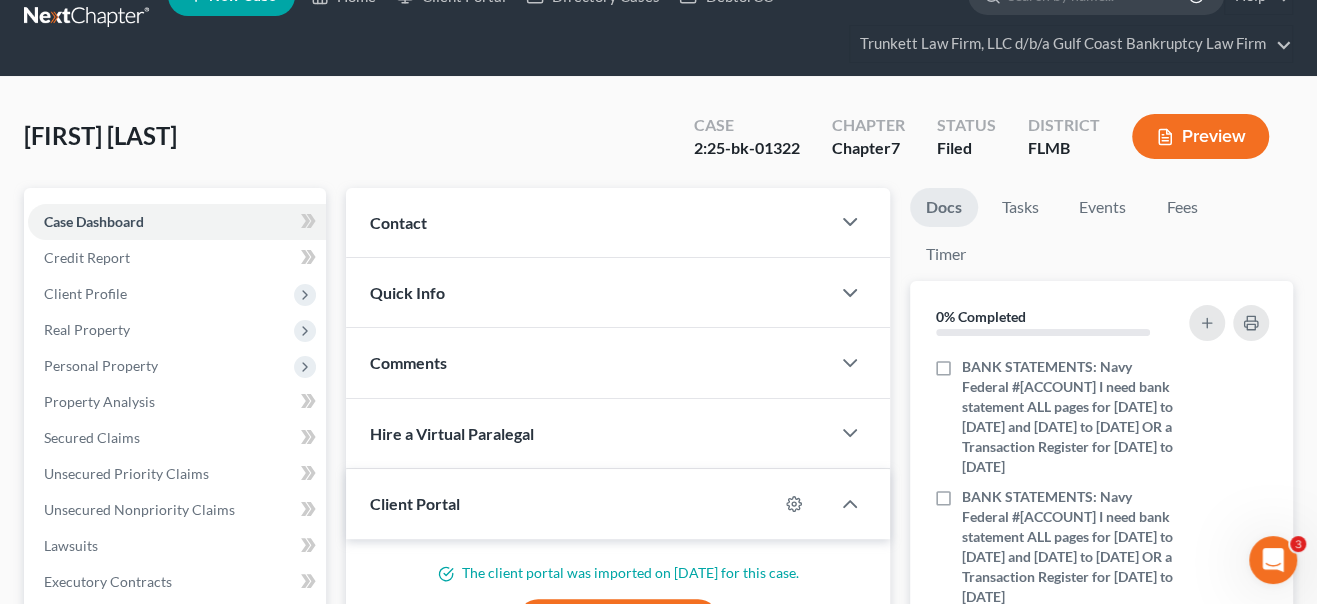 scroll, scrollTop: 0, scrollLeft: 0, axis: both 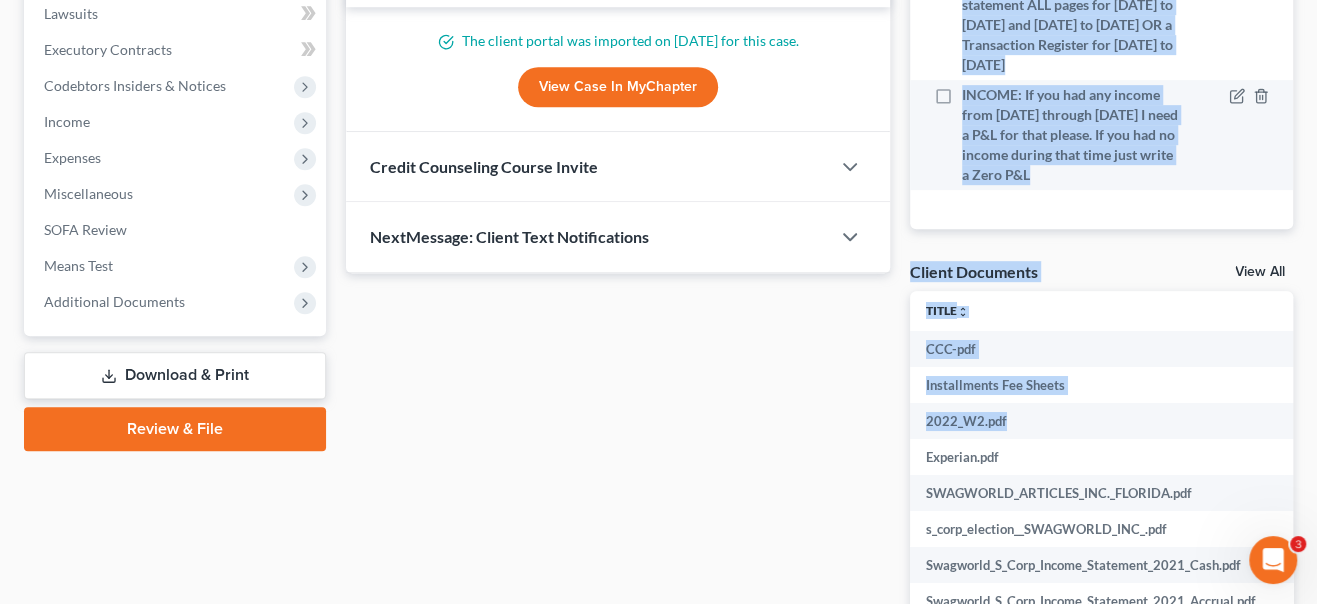 drag, startPoint x: 962, startPoint y: 401, endPoint x: 1099, endPoint y: 191, distance: 250.73691 